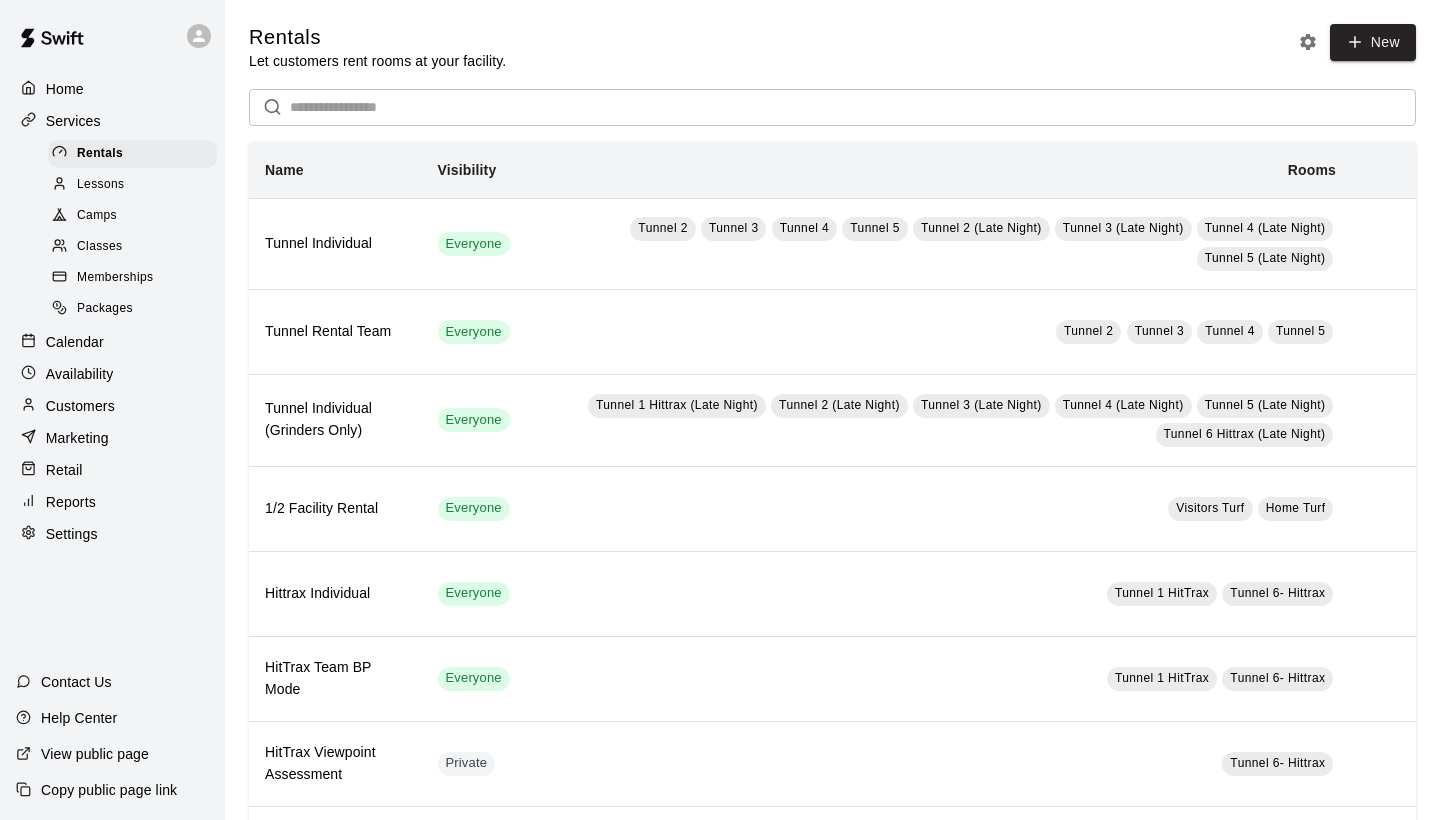 scroll, scrollTop: 0, scrollLeft: 0, axis: both 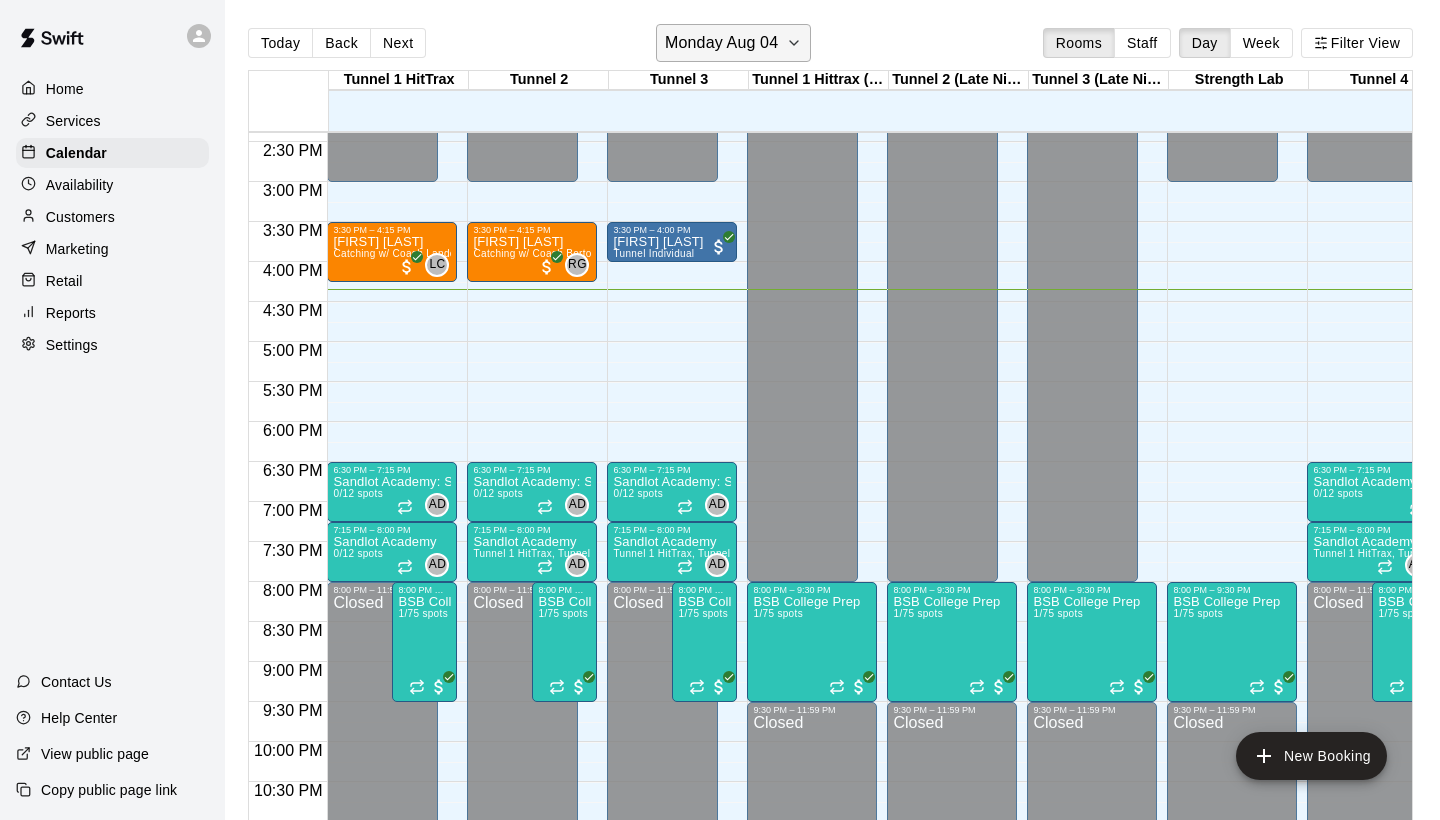 click on "Monday Aug 04" at bounding box center (721, 43) 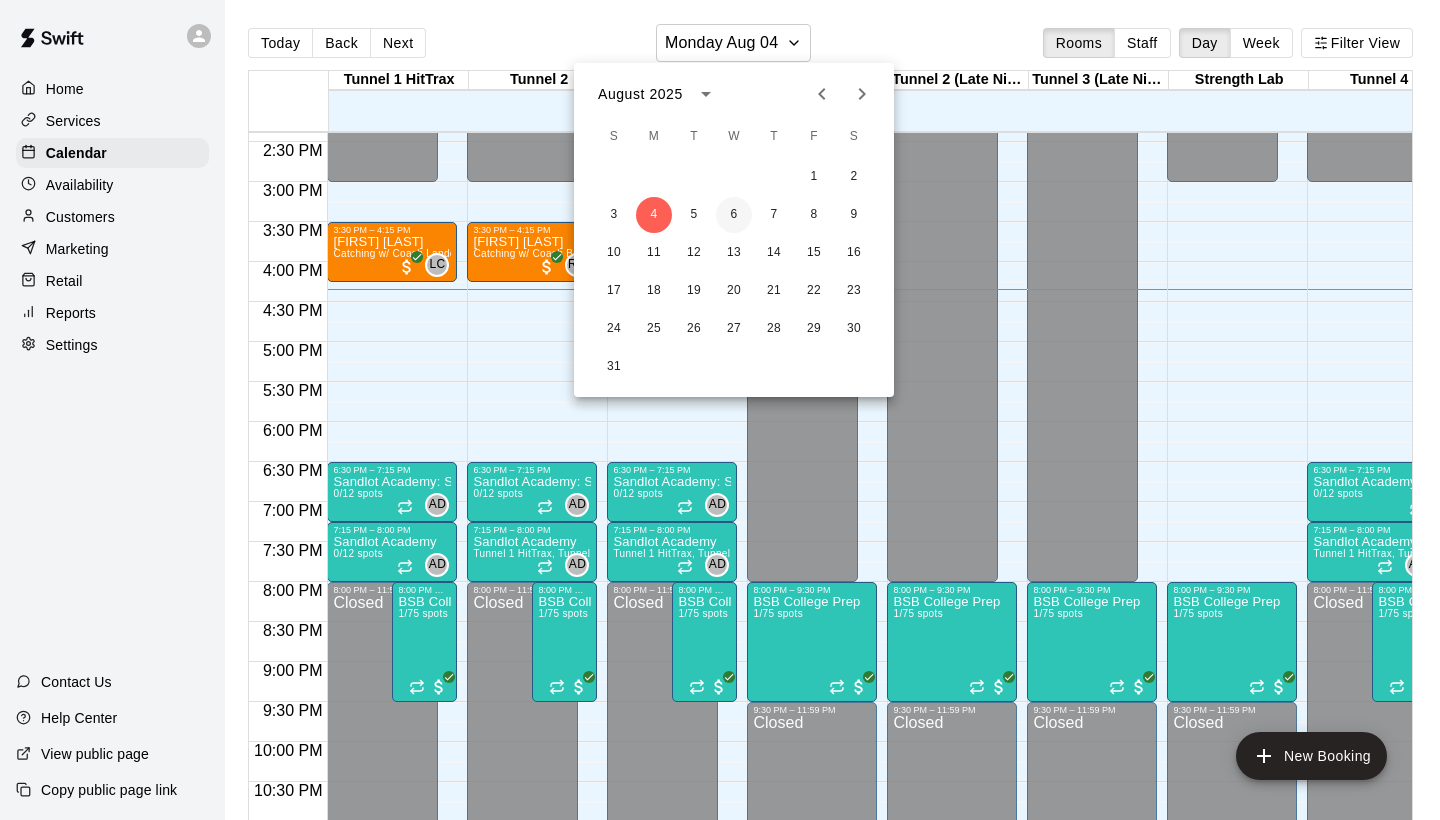 click on "6" at bounding box center [734, 215] 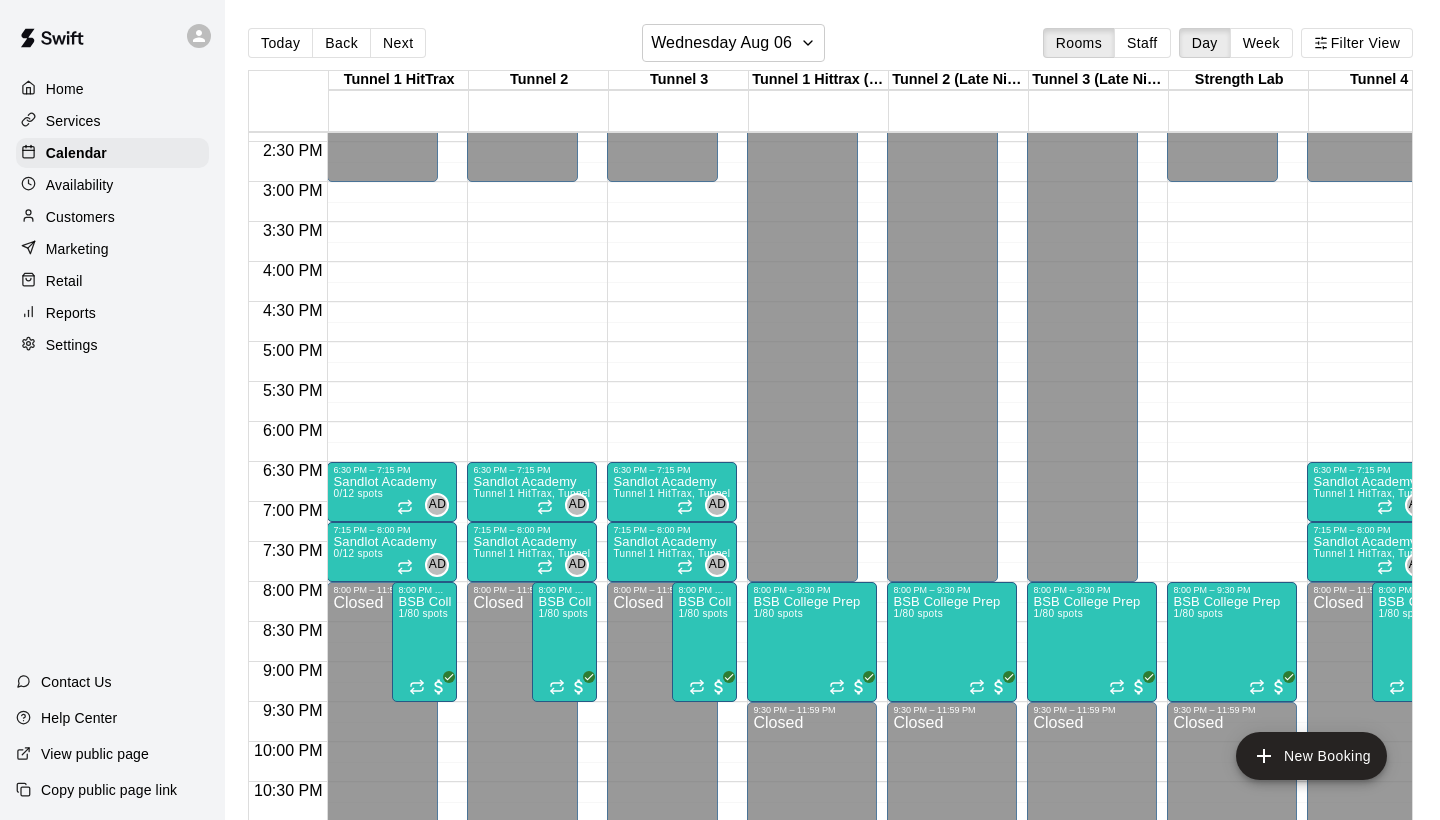 click on "Availability" at bounding box center [80, 185] 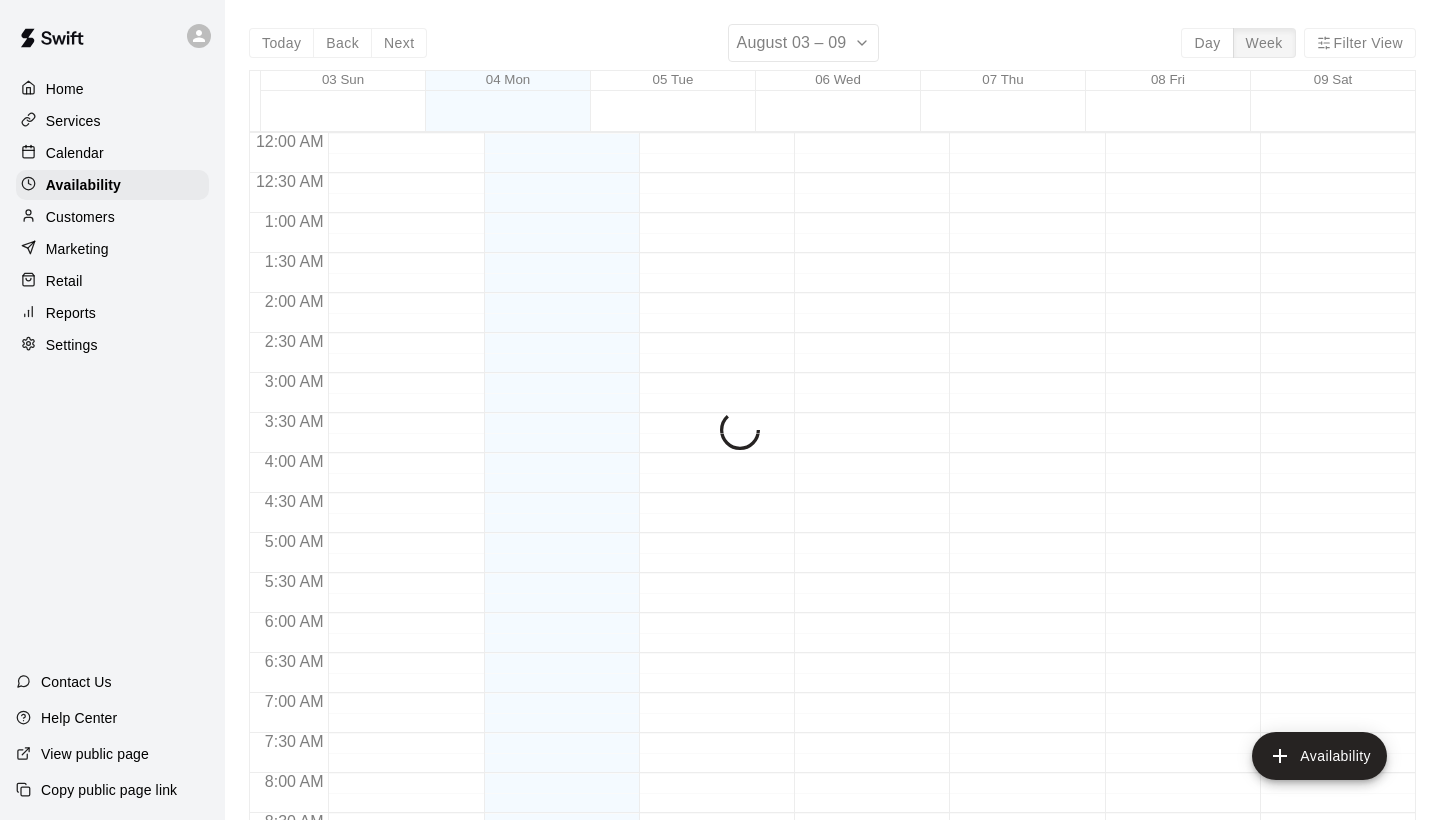 scroll, scrollTop: 1211, scrollLeft: 0, axis: vertical 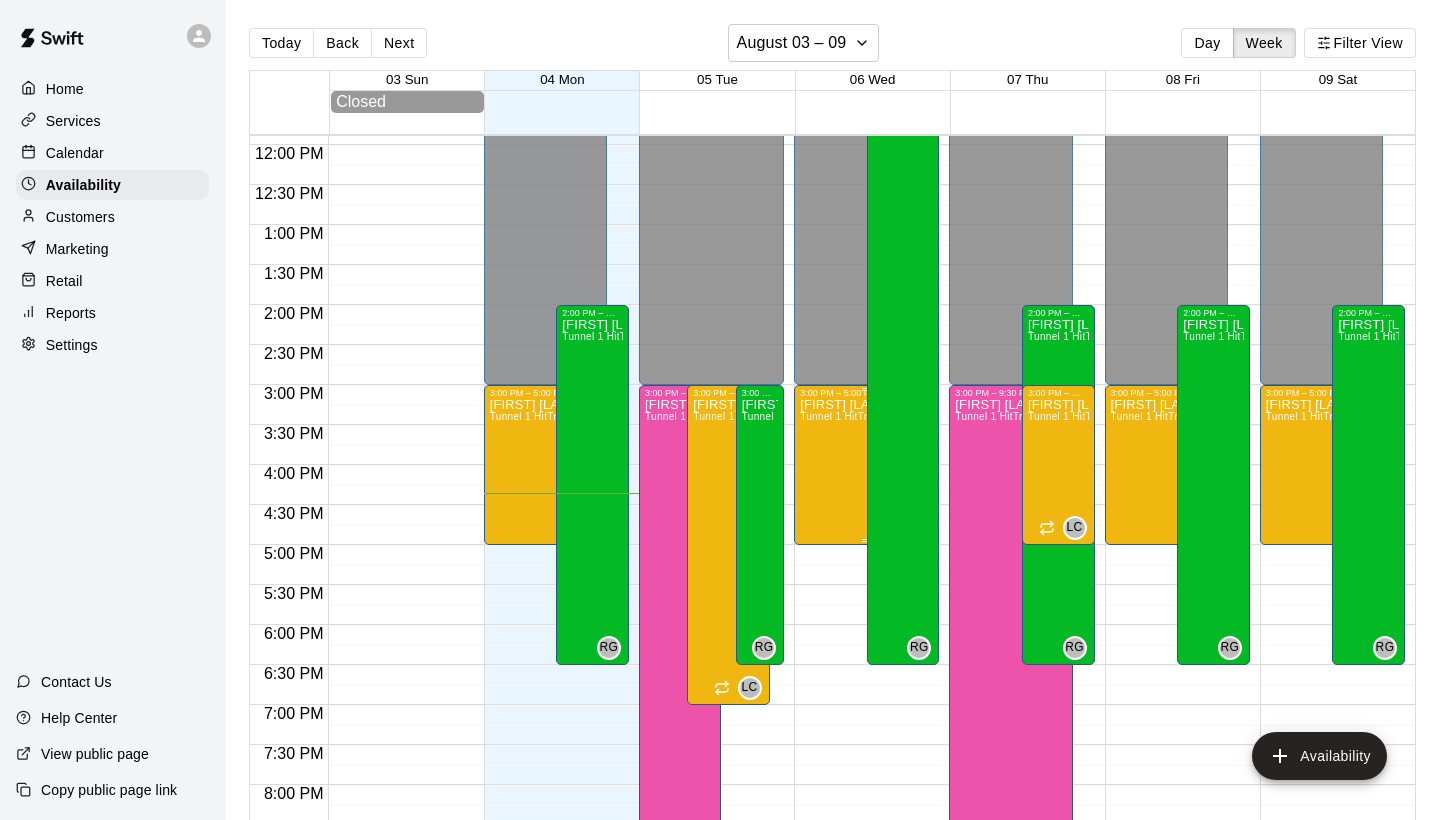 click on "[FIRST] [LAST] Tunnel 1 HitTrax" at bounding box center [845, 808] 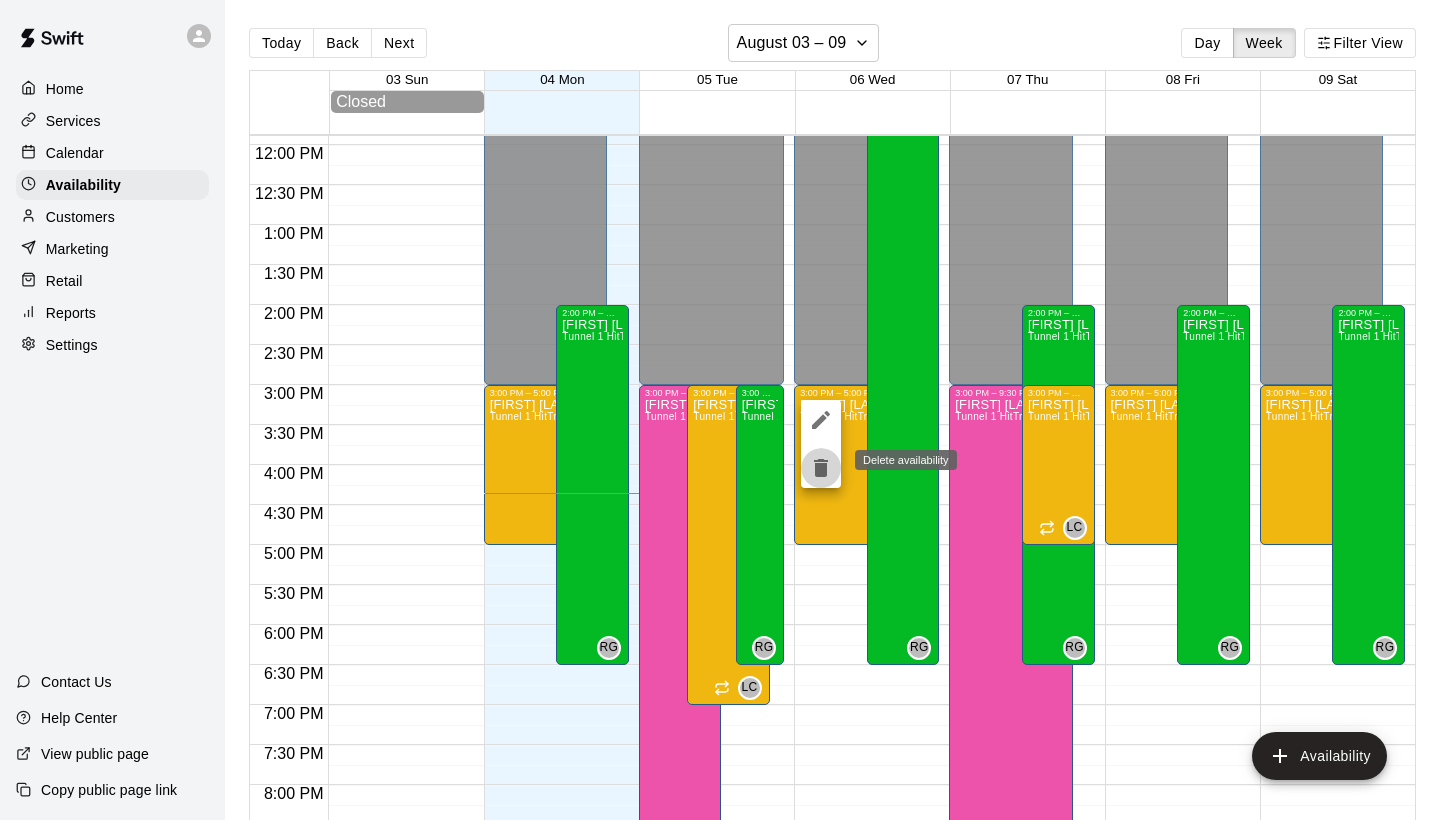 click 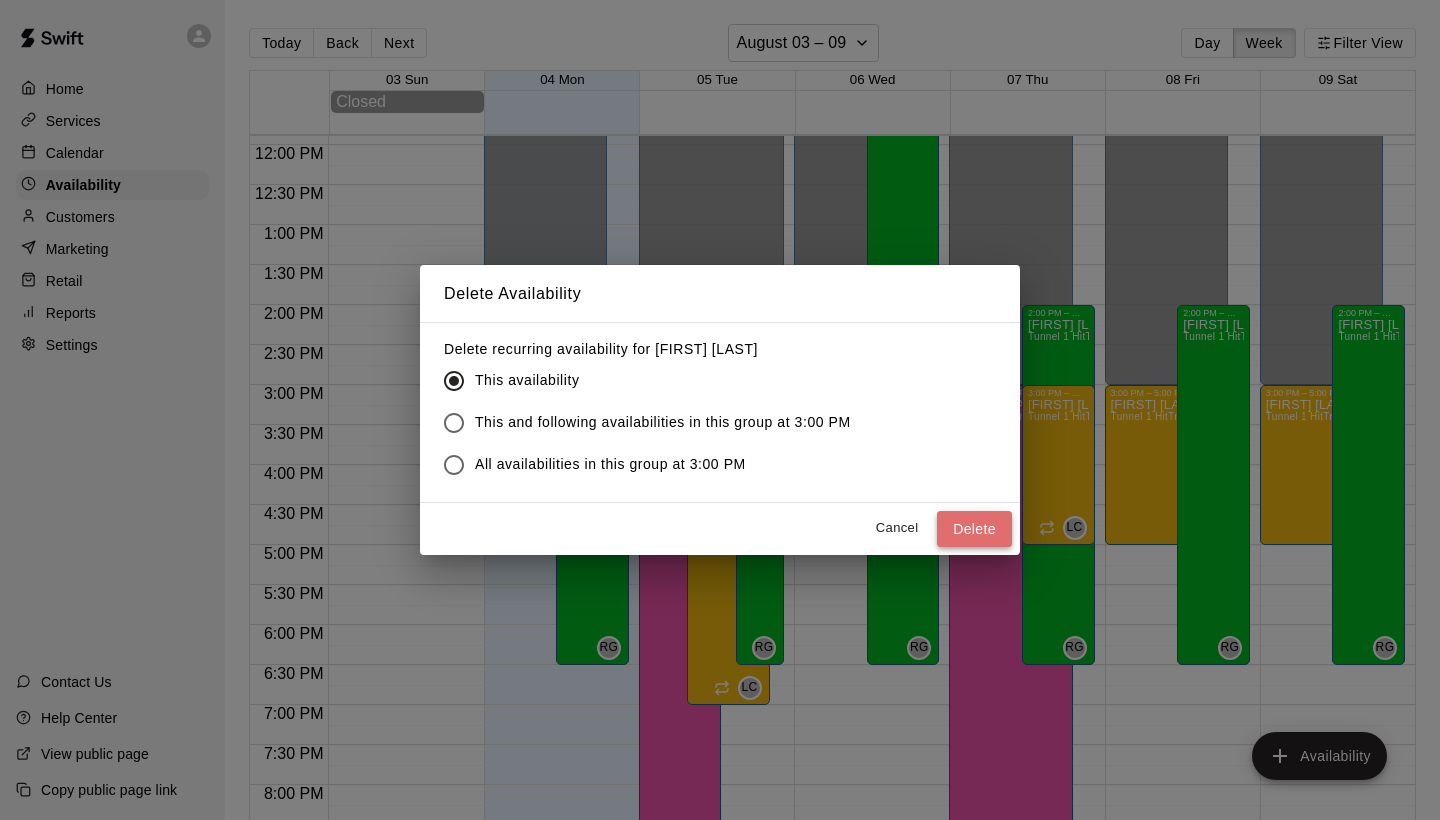 click on "Delete" at bounding box center (974, 529) 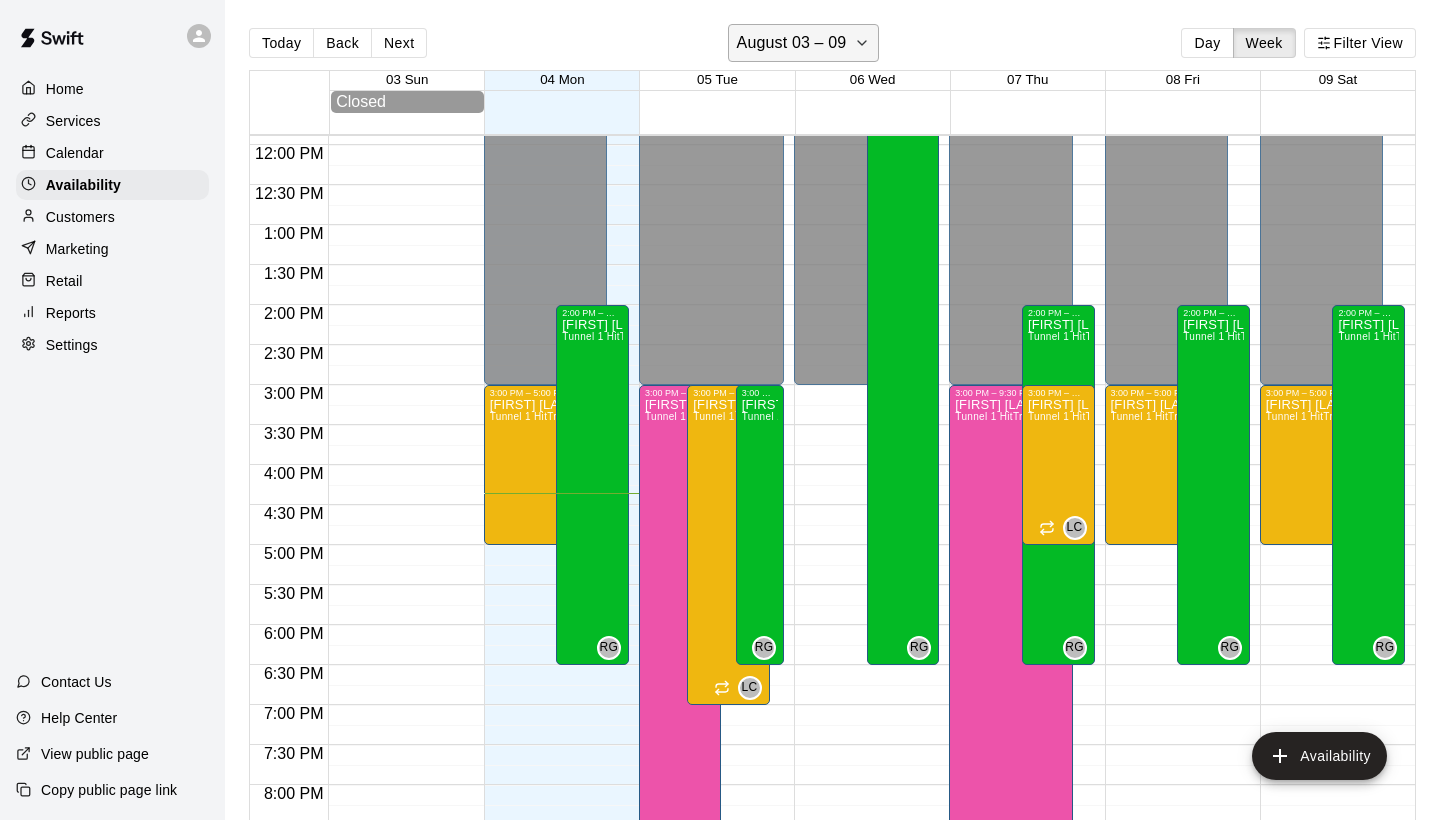 click on "August 03 – 09" at bounding box center (792, 43) 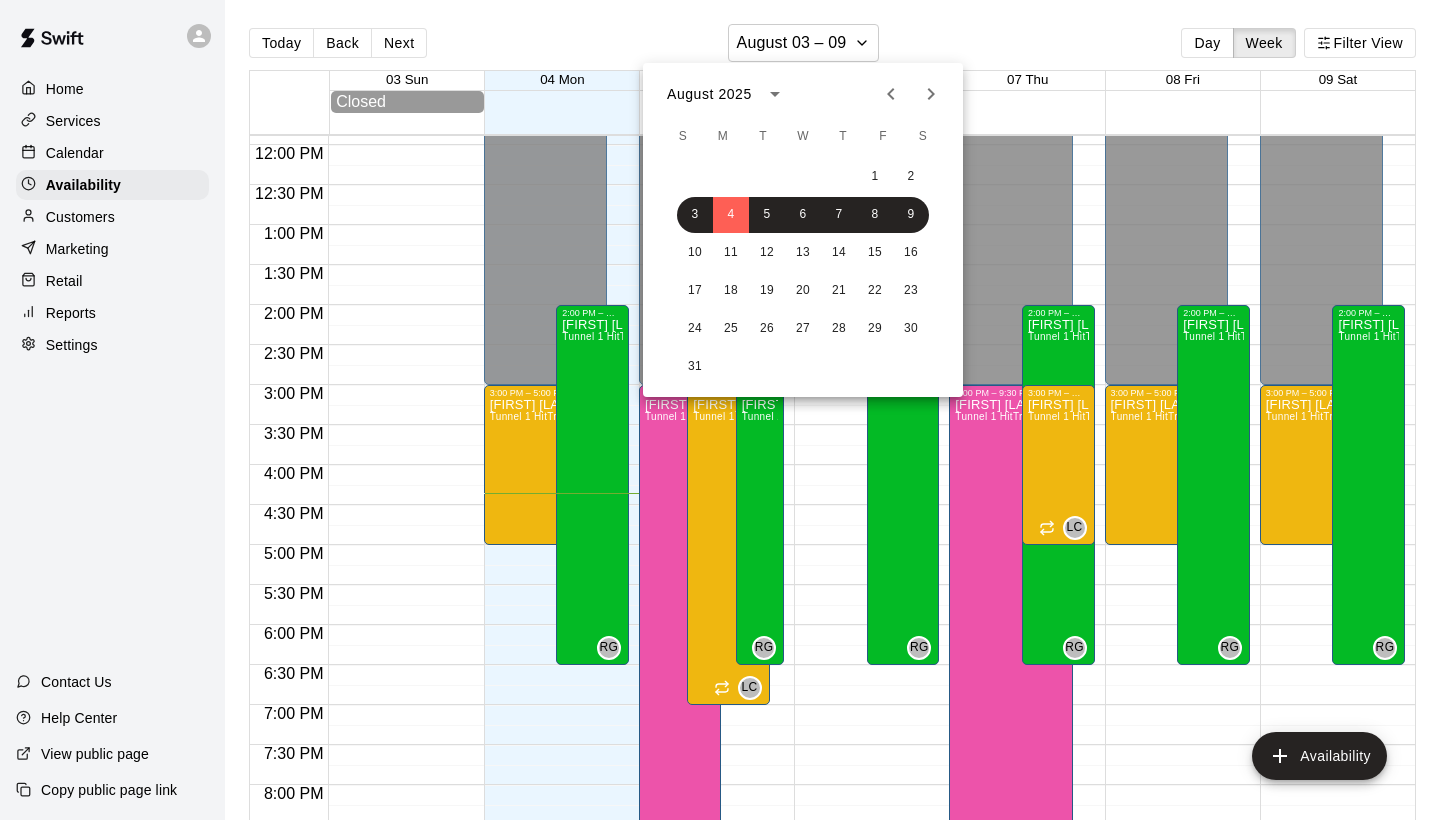 click at bounding box center (720, 410) 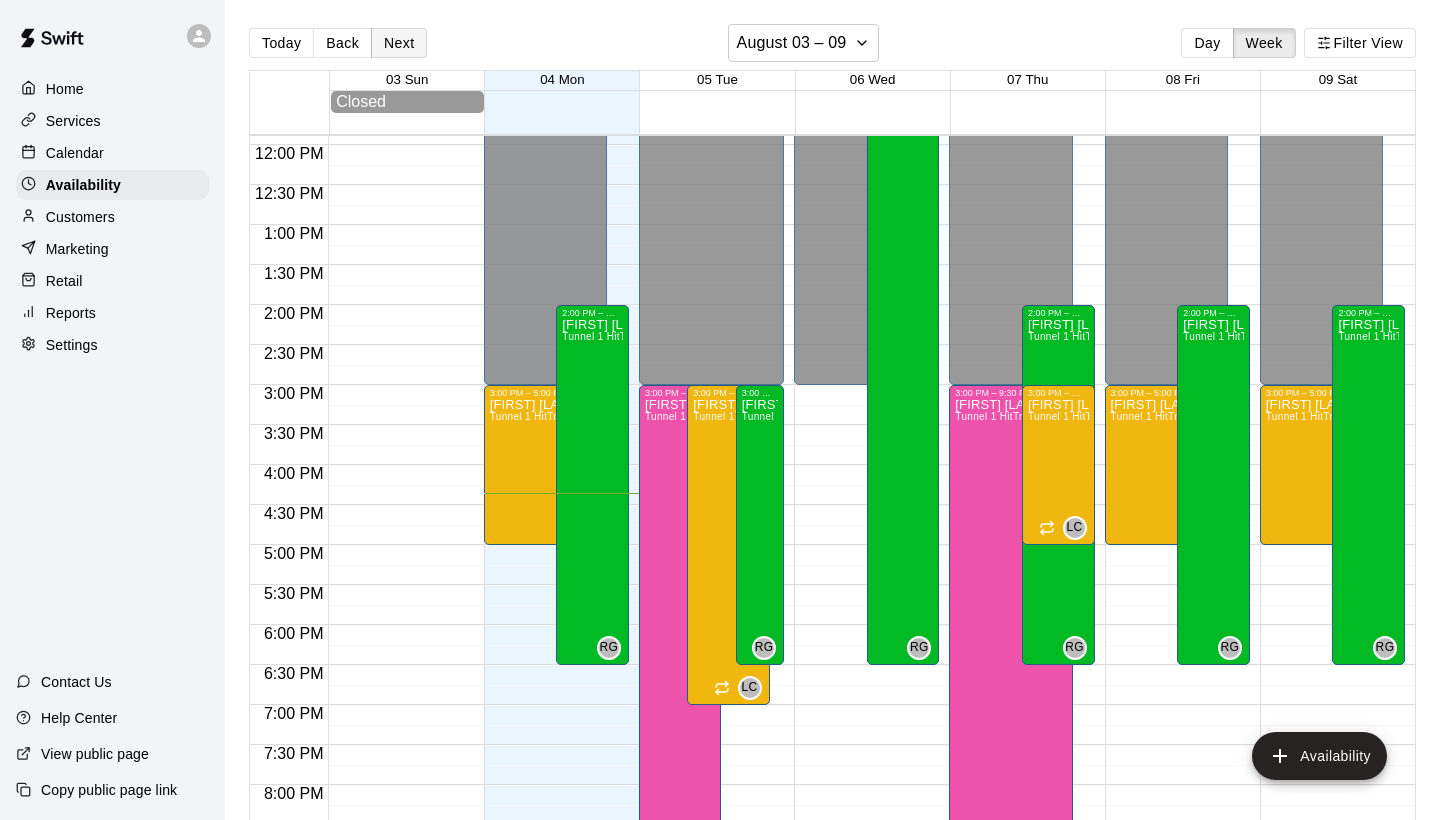 click on "Next" at bounding box center [399, 43] 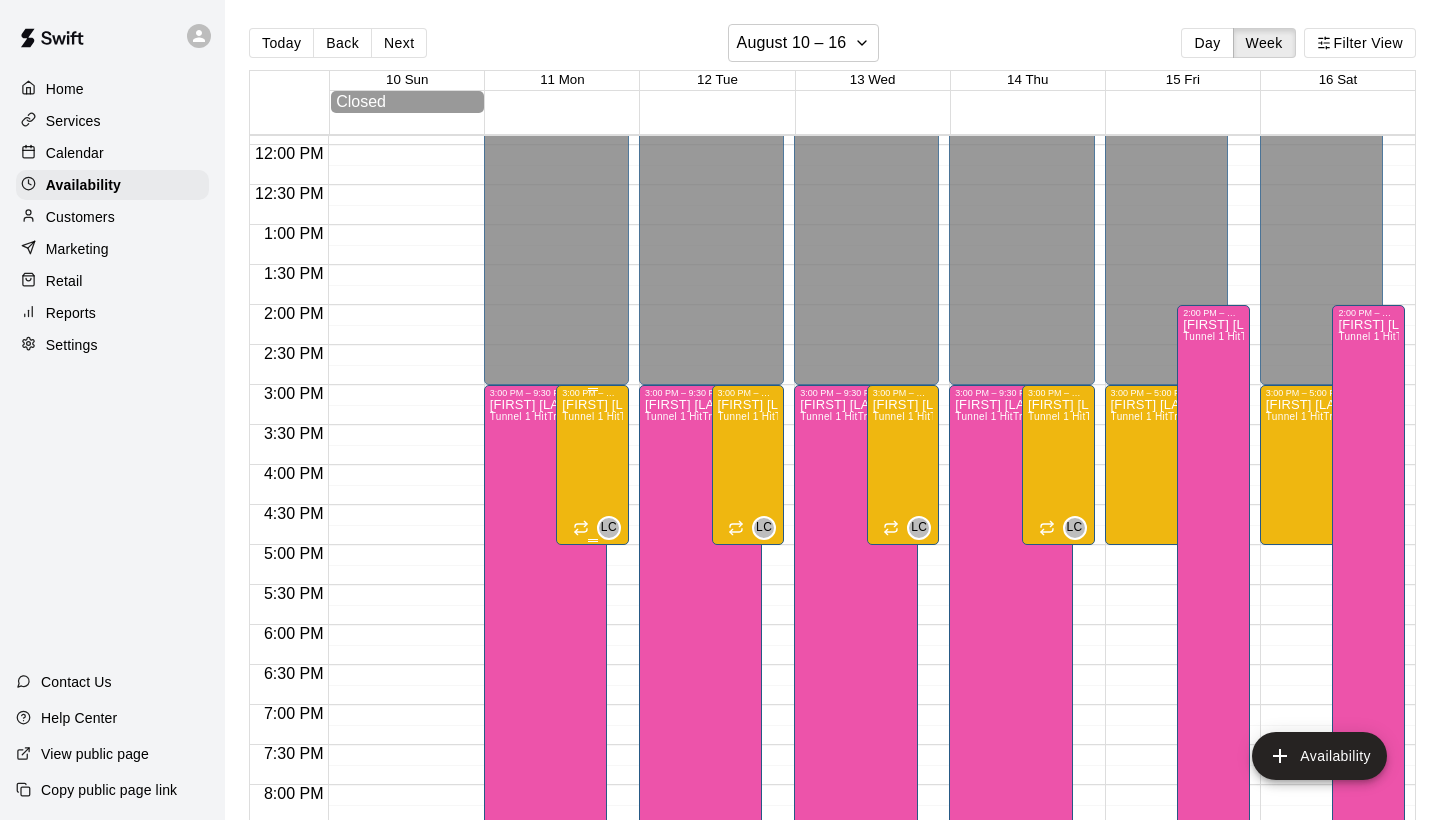 click on "[FIRST] [LAST] Tunnel 1 HitTrax" at bounding box center (592, 808) 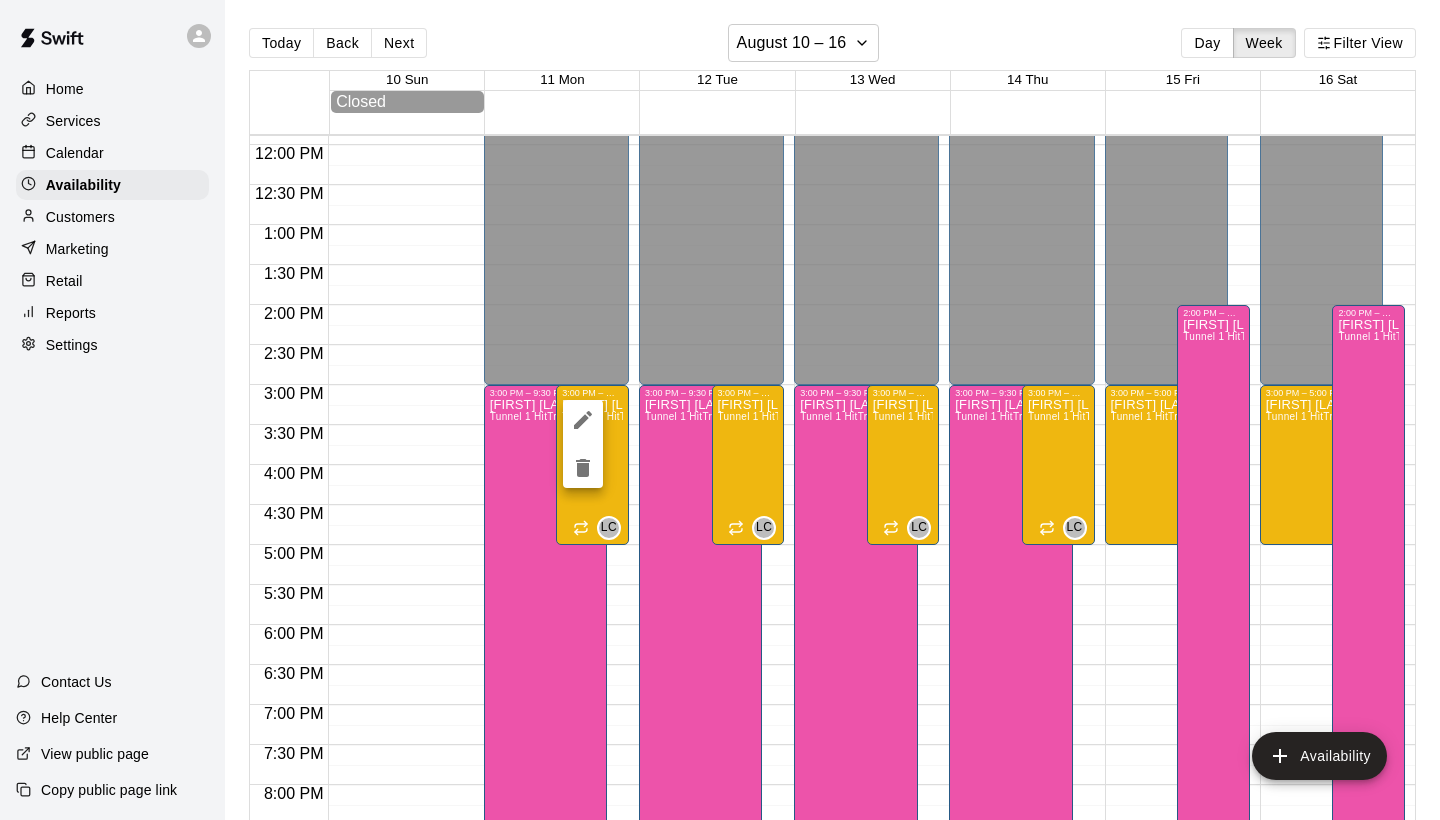 click 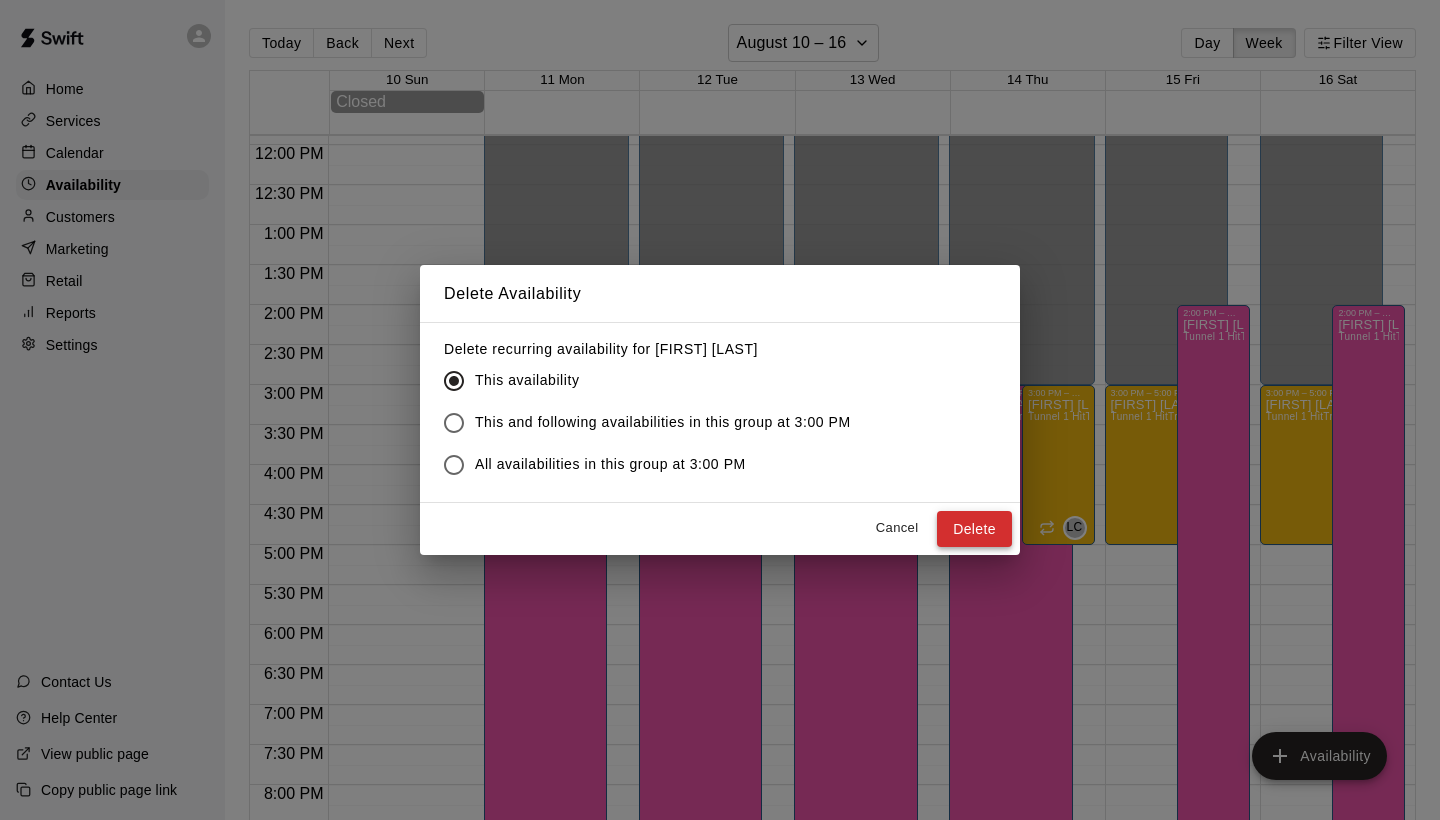 click on "Delete" at bounding box center (974, 529) 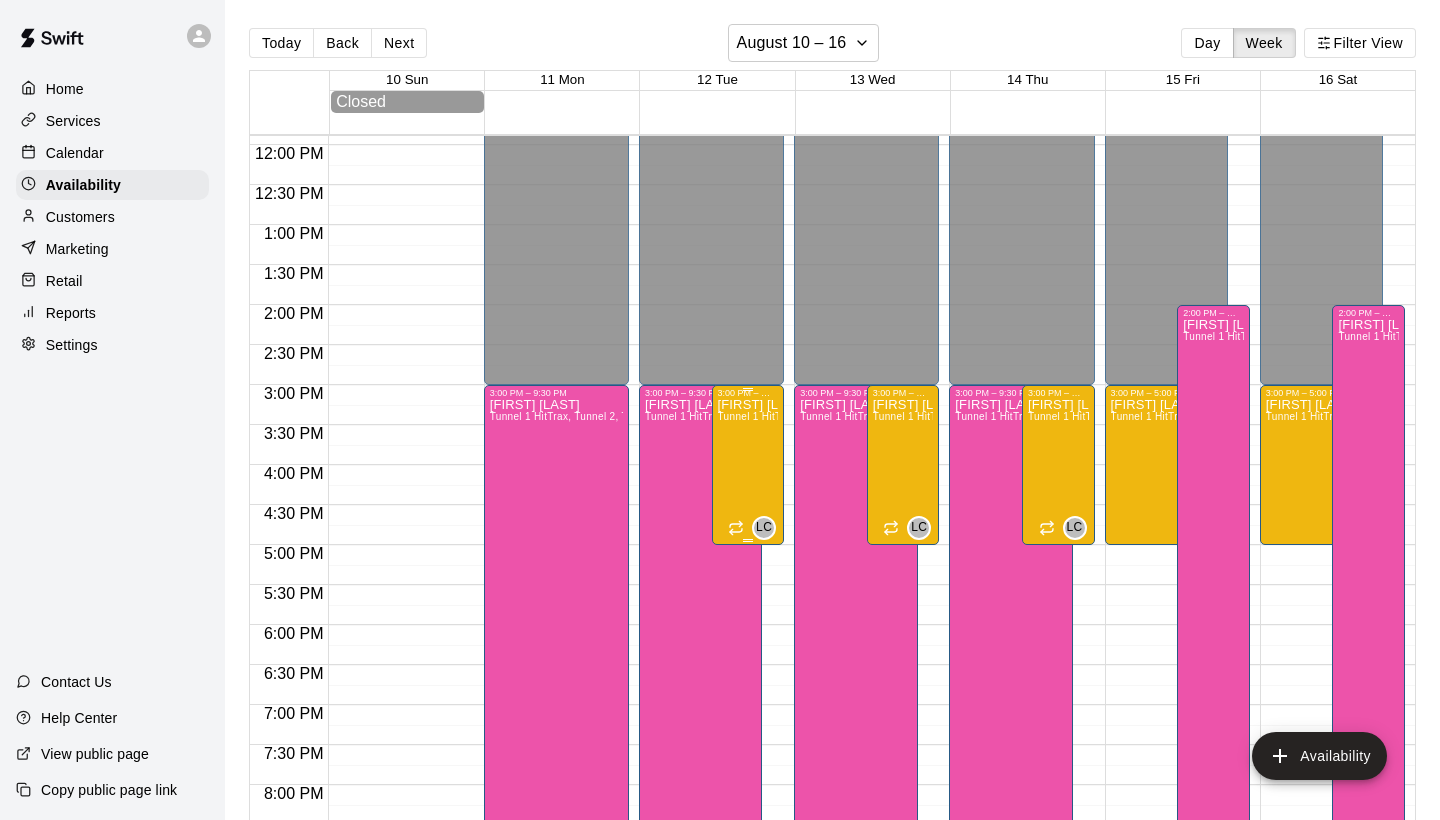 click on "[FIRST] [LAST] Tunnel 1 HitTrax" at bounding box center (748, 808) 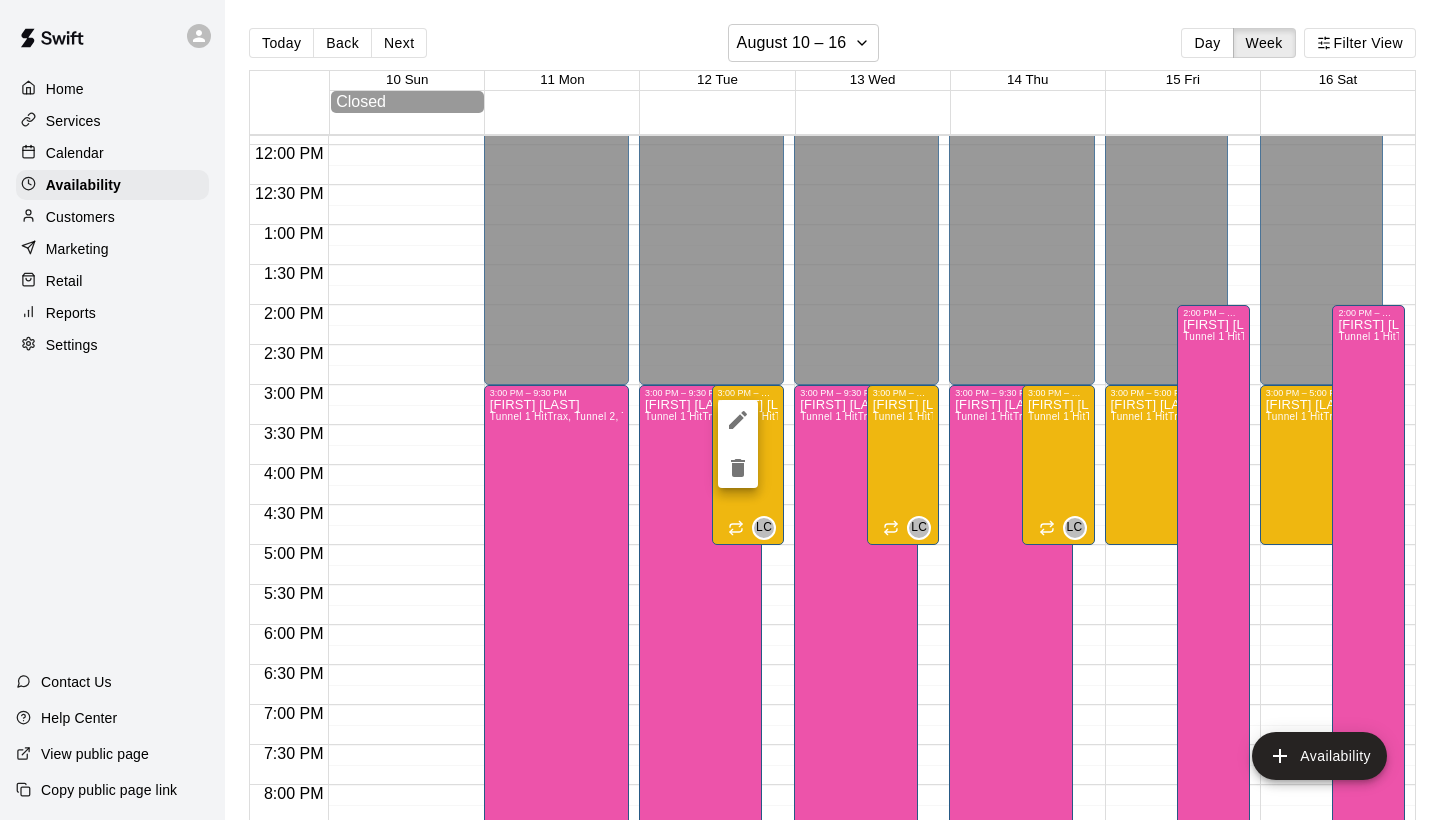 click 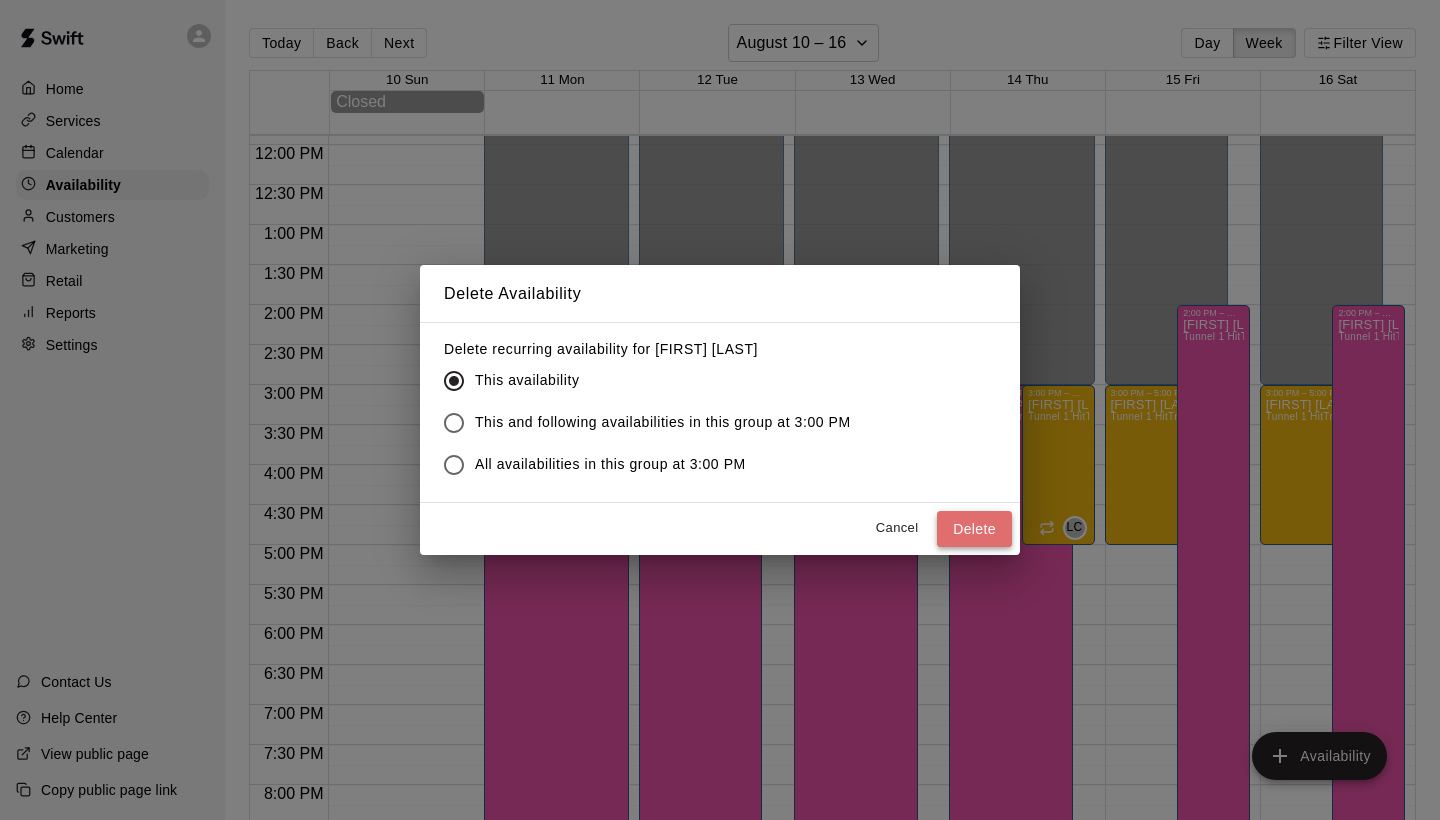 click on "Delete" at bounding box center [974, 529] 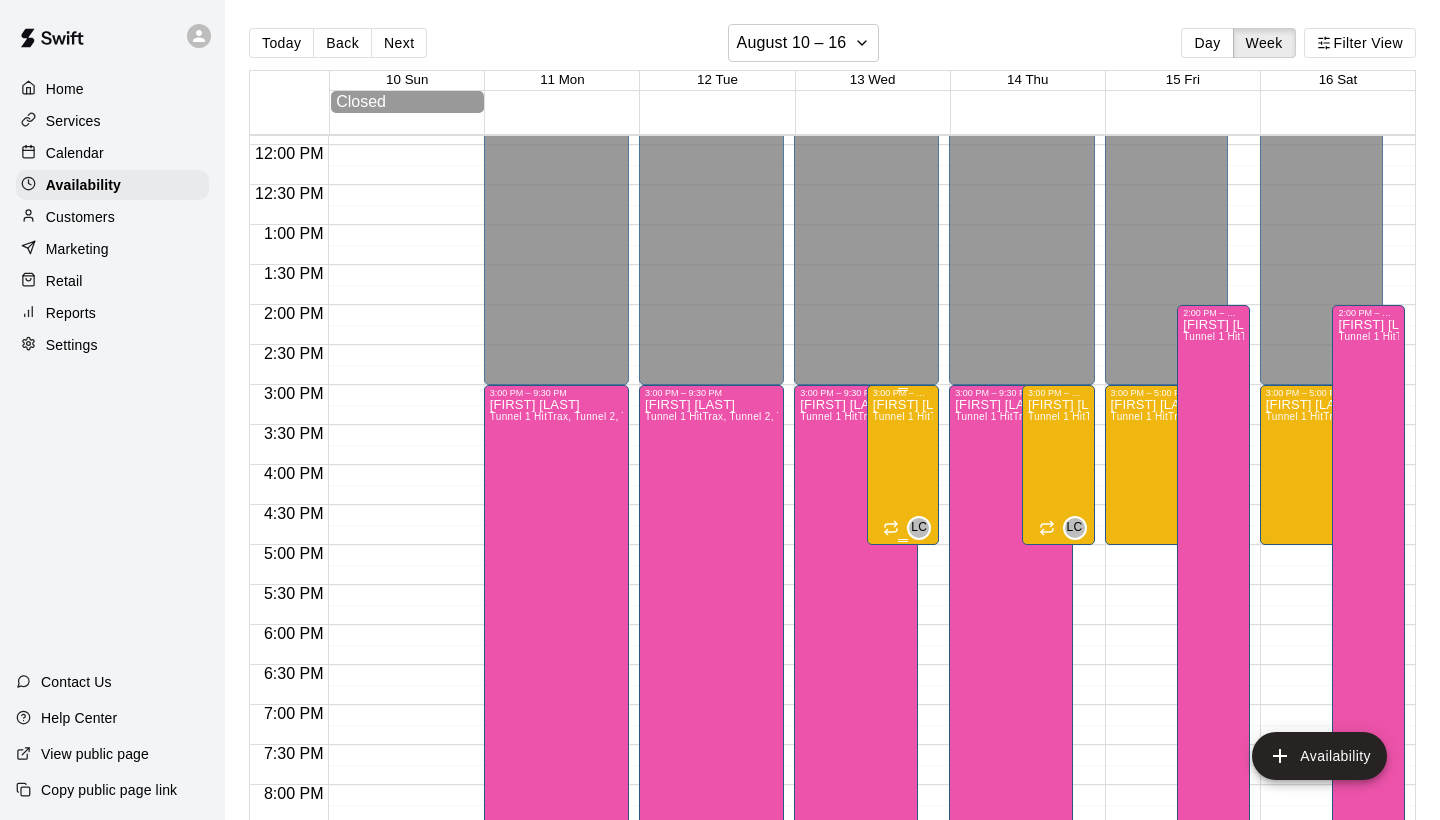 click on "[FIRST] [LAST] Tunnel 1 HitTrax" at bounding box center [903, 808] 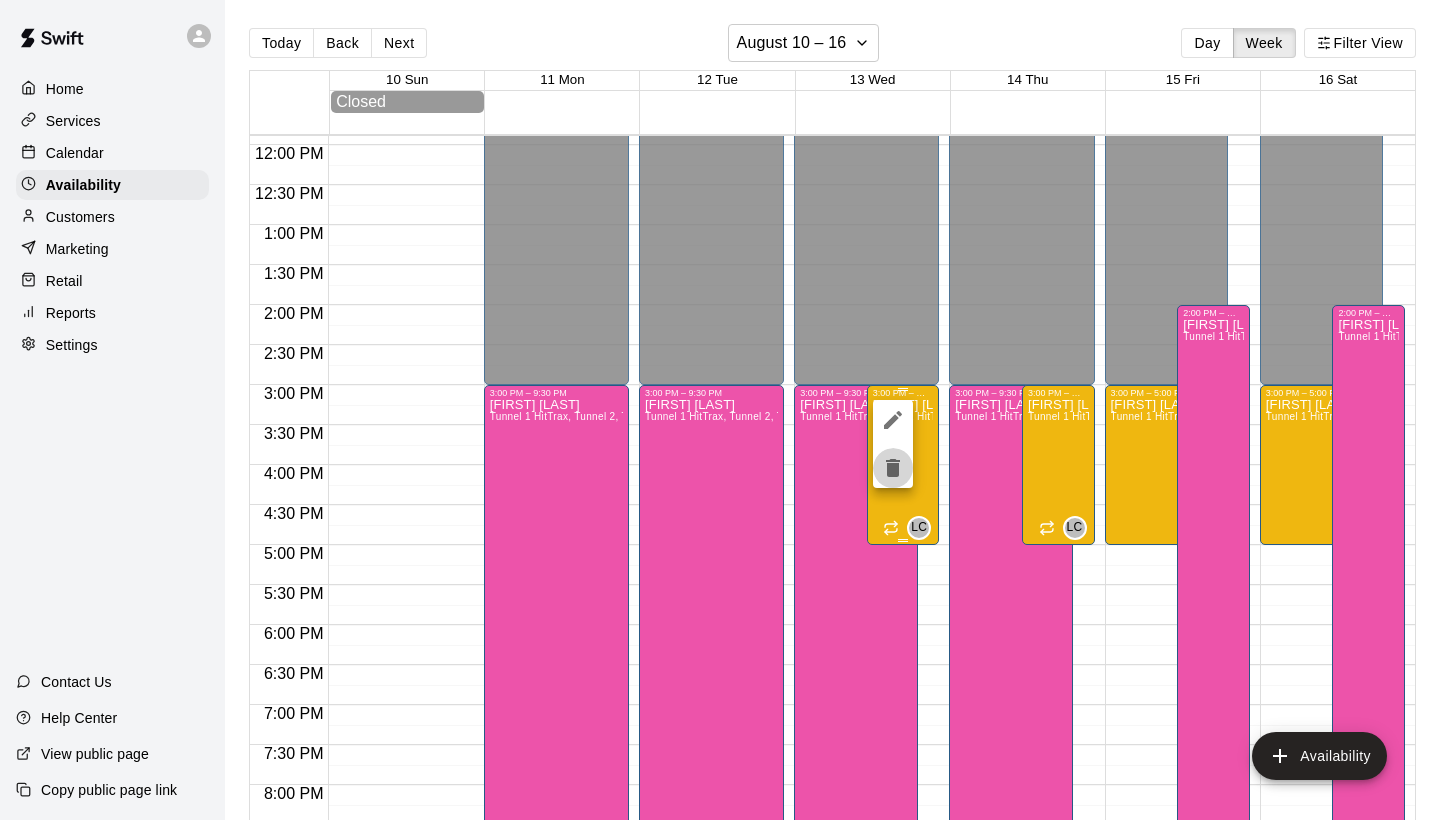click 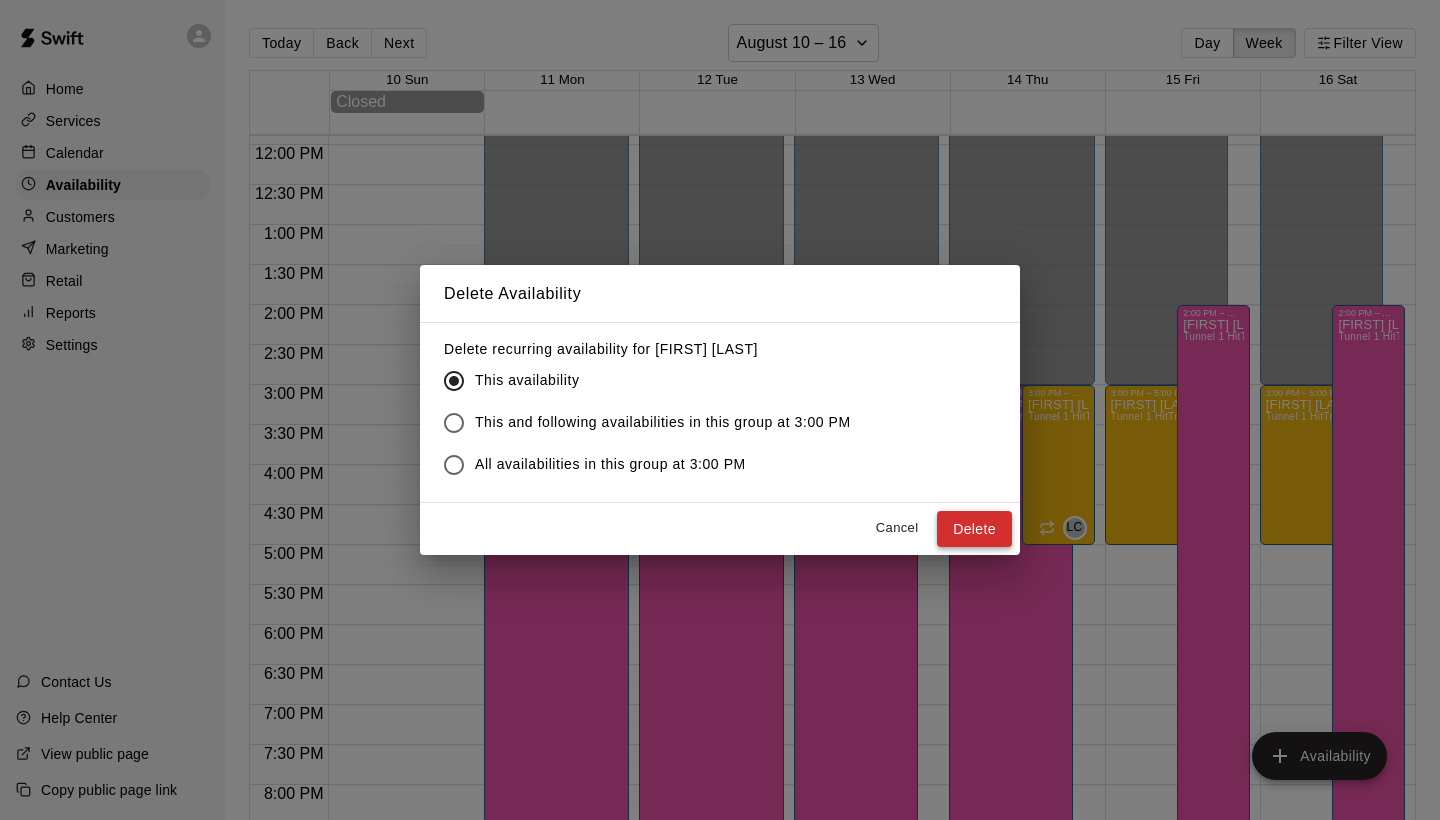 click on "Delete" at bounding box center (974, 529) 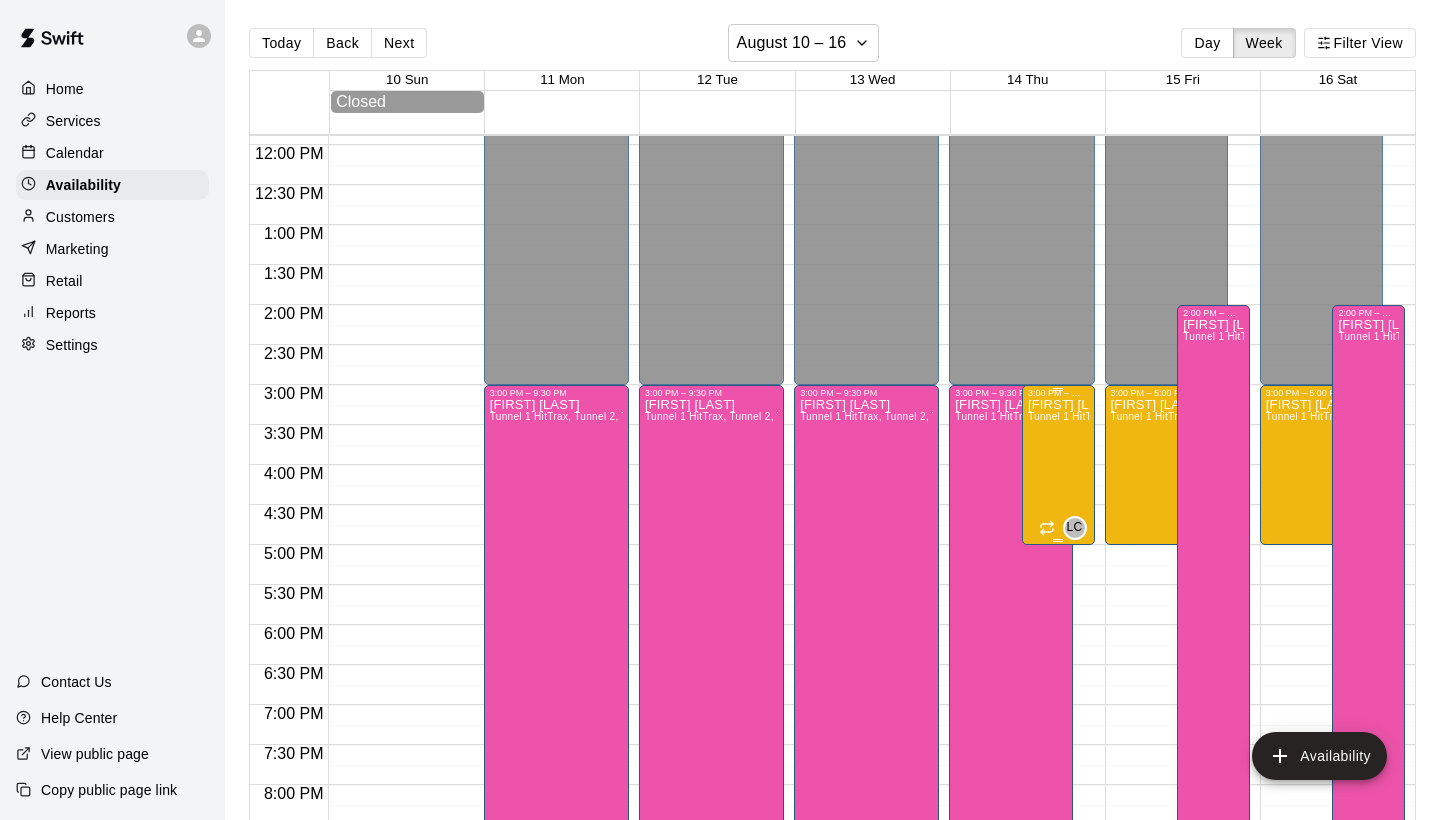 click on "[FIRST] [LAST] Tunnel 1 HitTrax" at bounding box center (1058, 808) 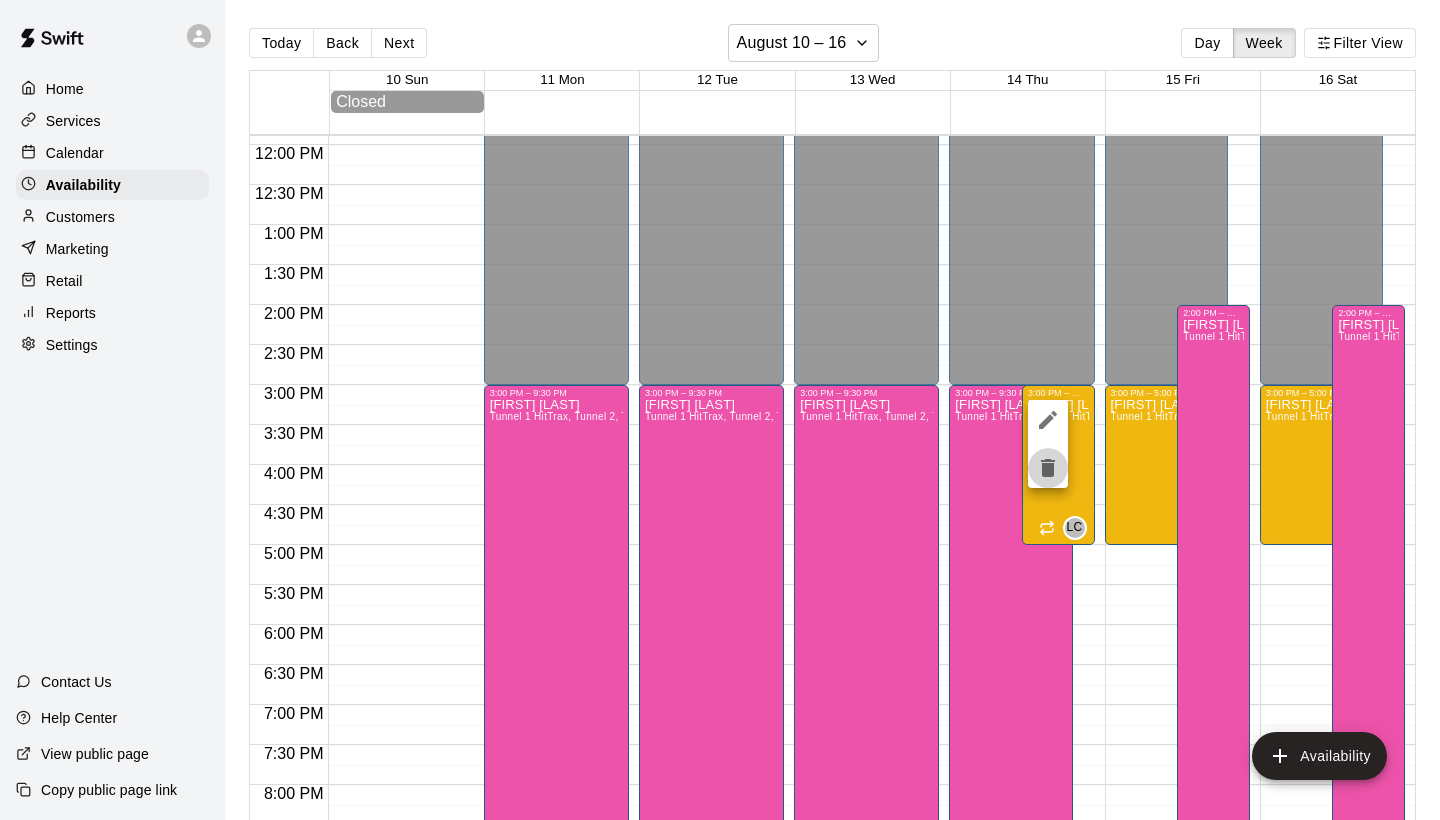 click 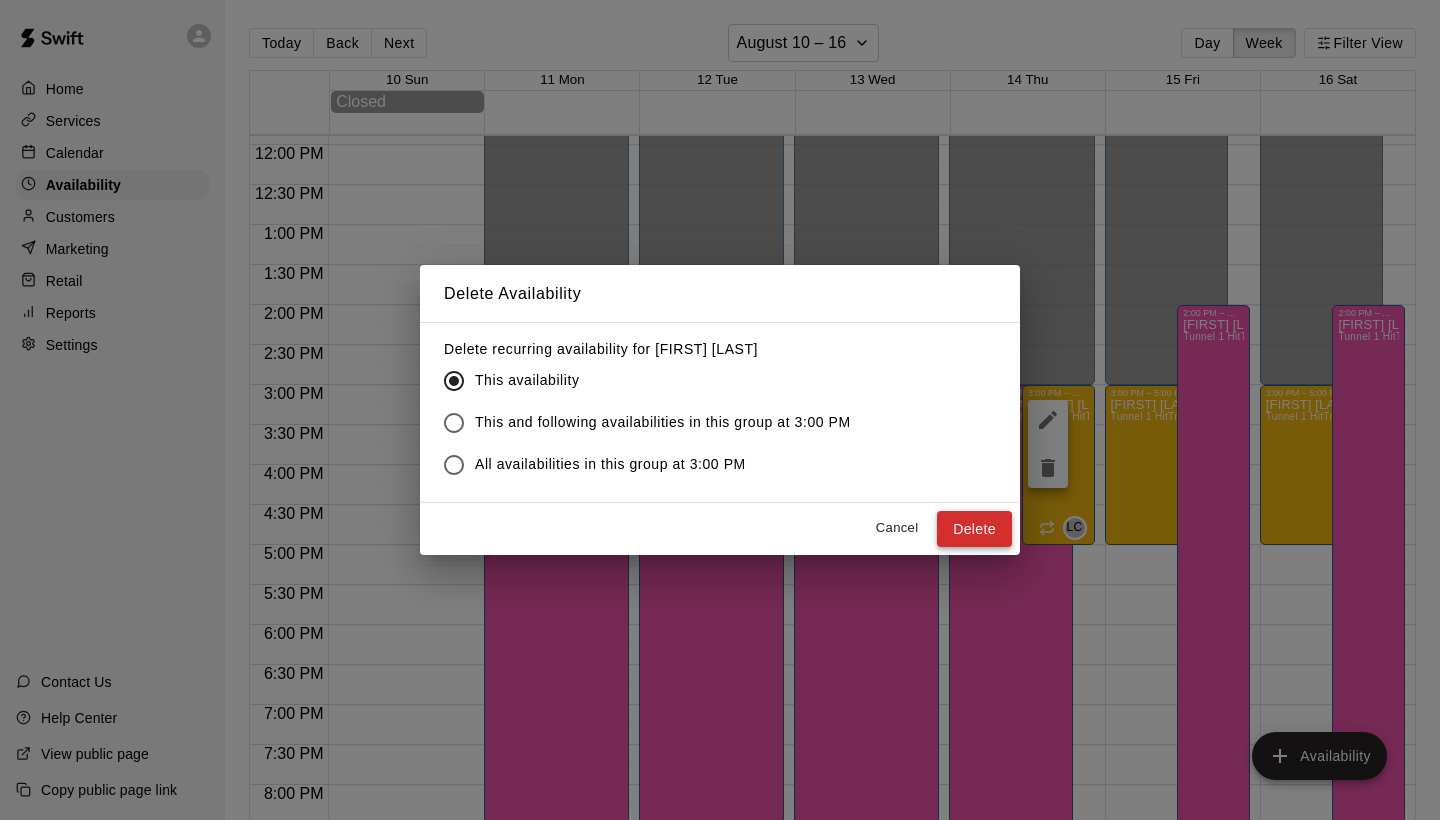 click on "Delete" at bounding box center (974, 529) 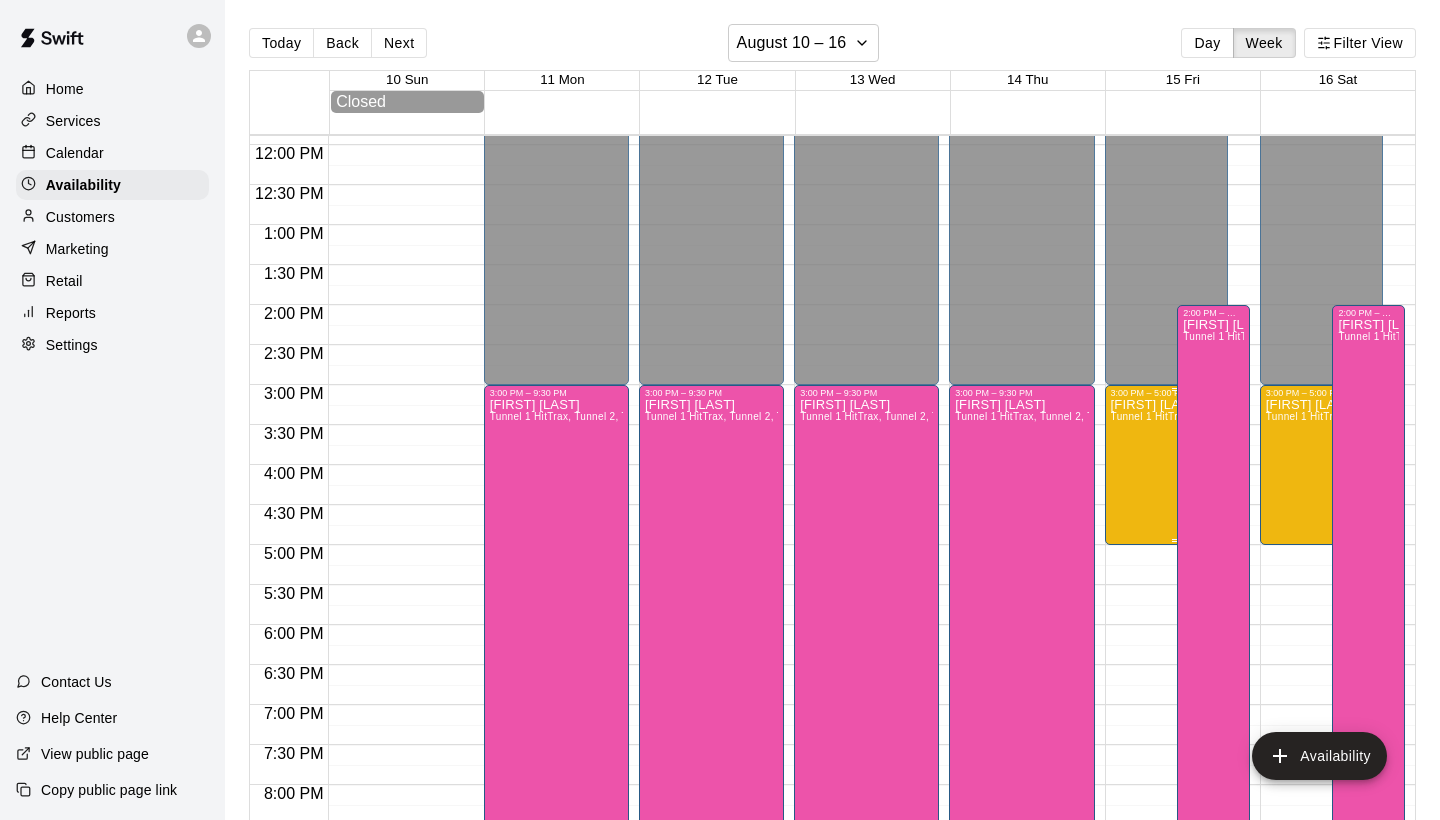 click on "[FIRST] [LAST] Tunnel 1 HitTrax" at bounding box center [1156, 808] 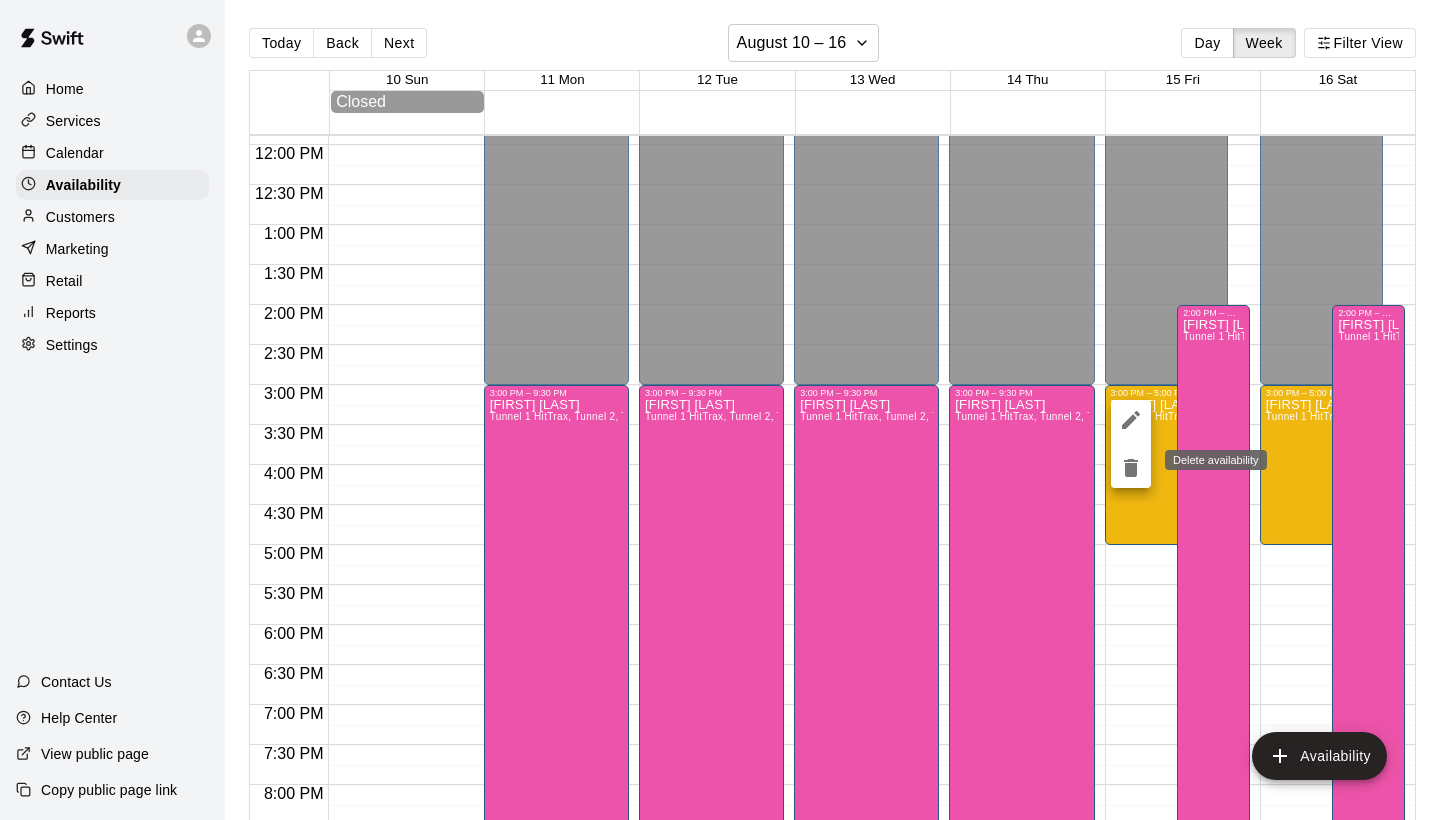 click 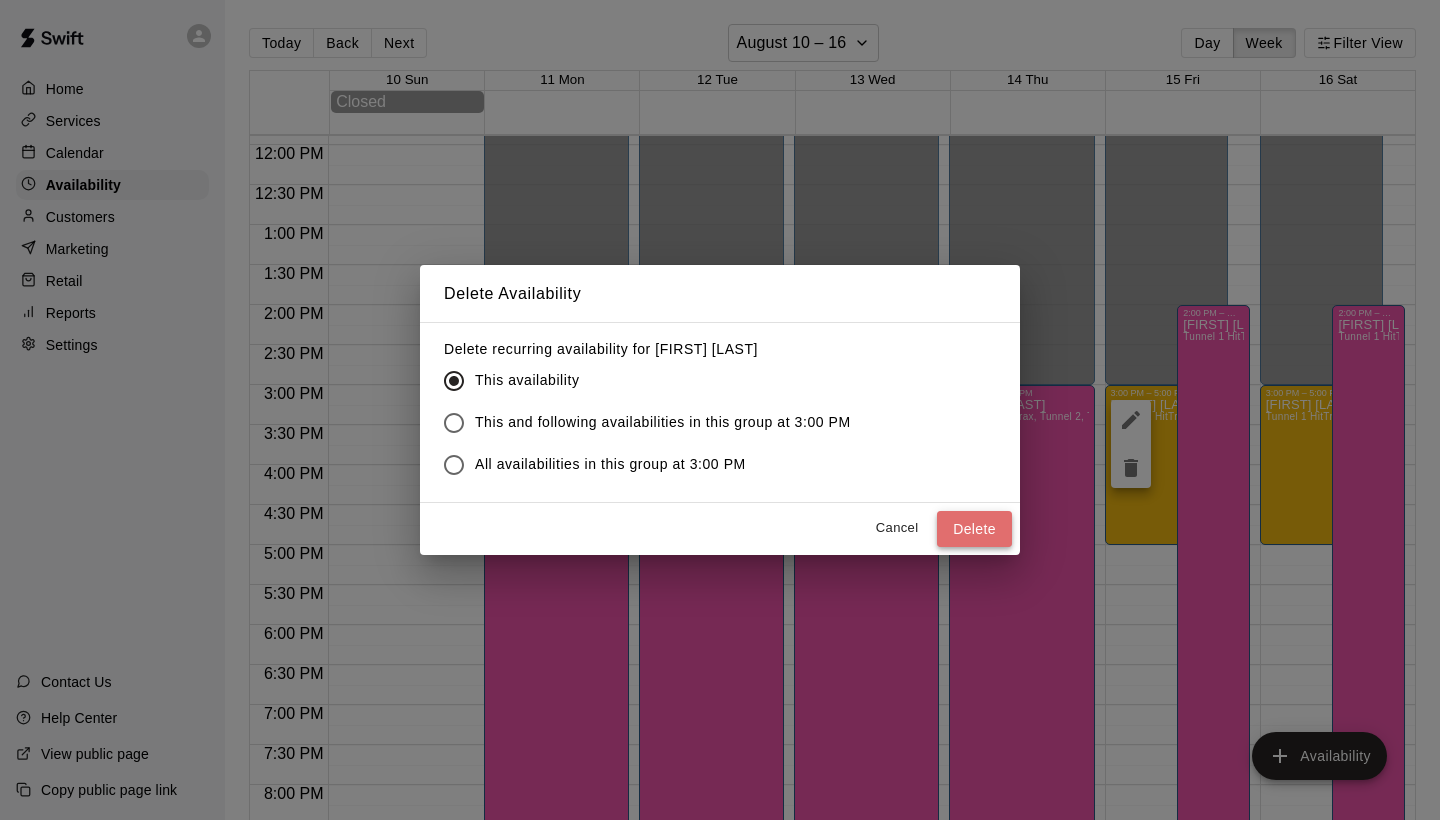 click on "Delete" at bounding box center [974, 529] 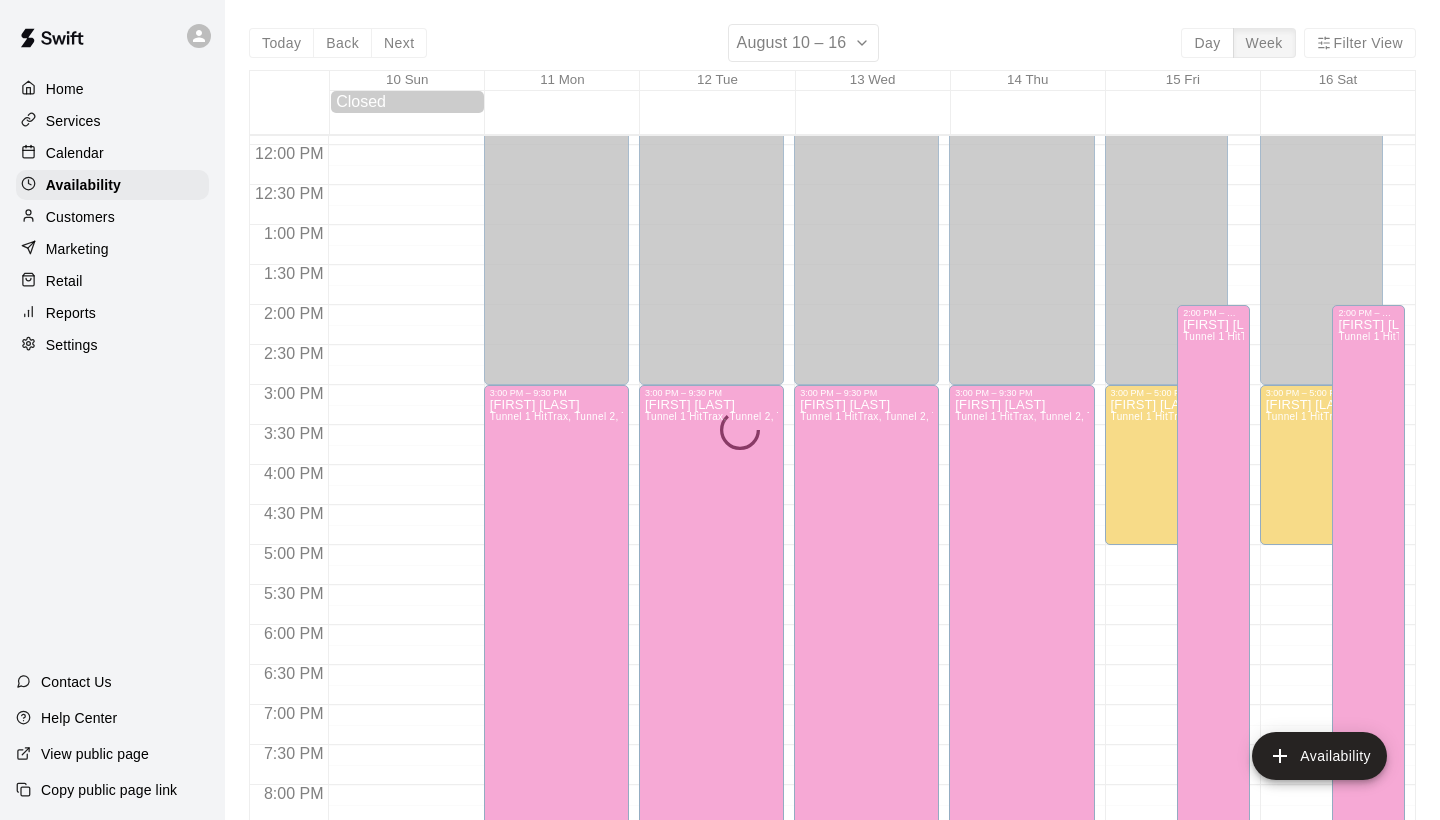 click on "[FIRST] [LAST] Tunnel 1 HitTrax" at bounding box center (1311, 808) 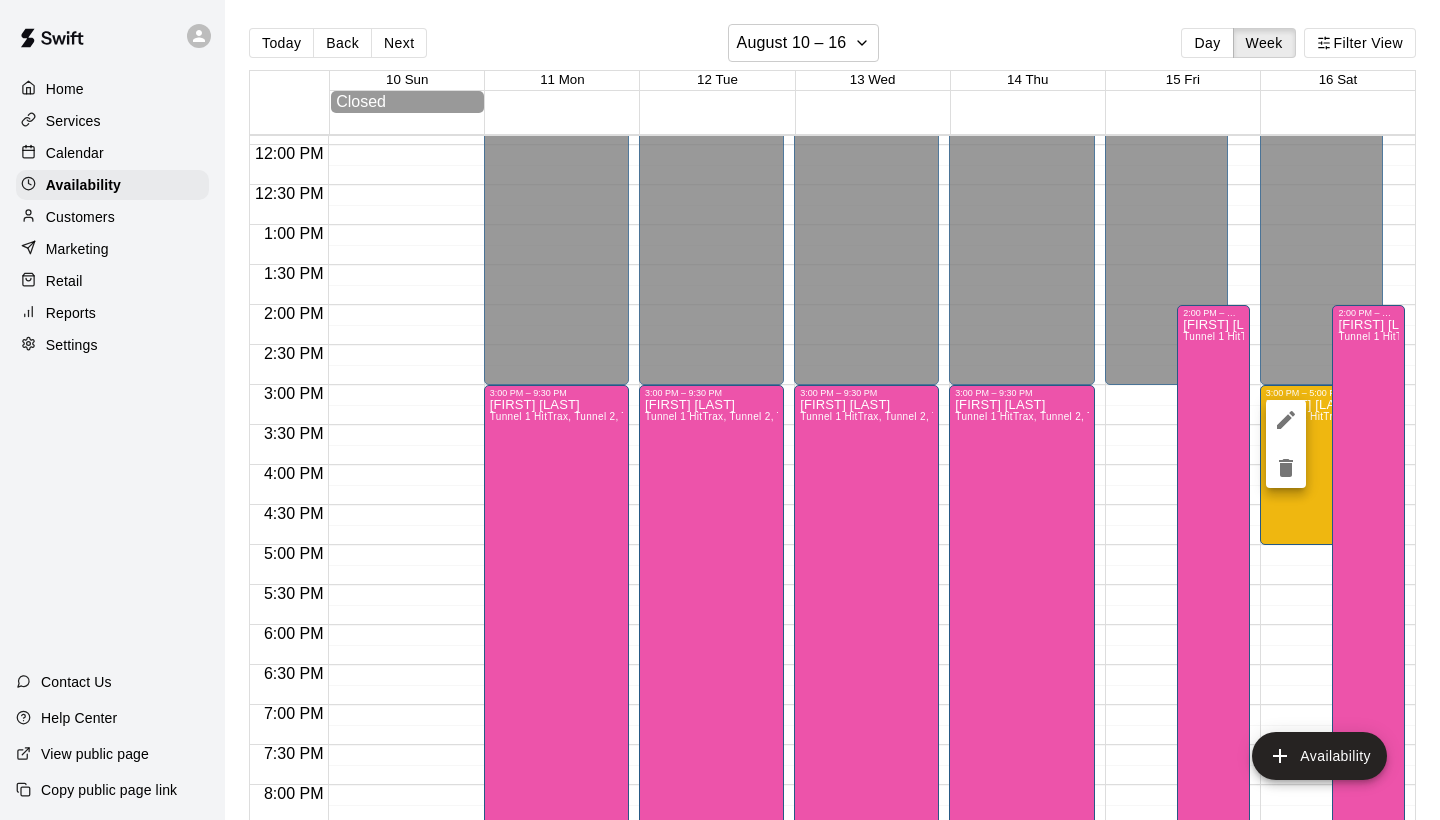 click at bounding box center (1286, 444) 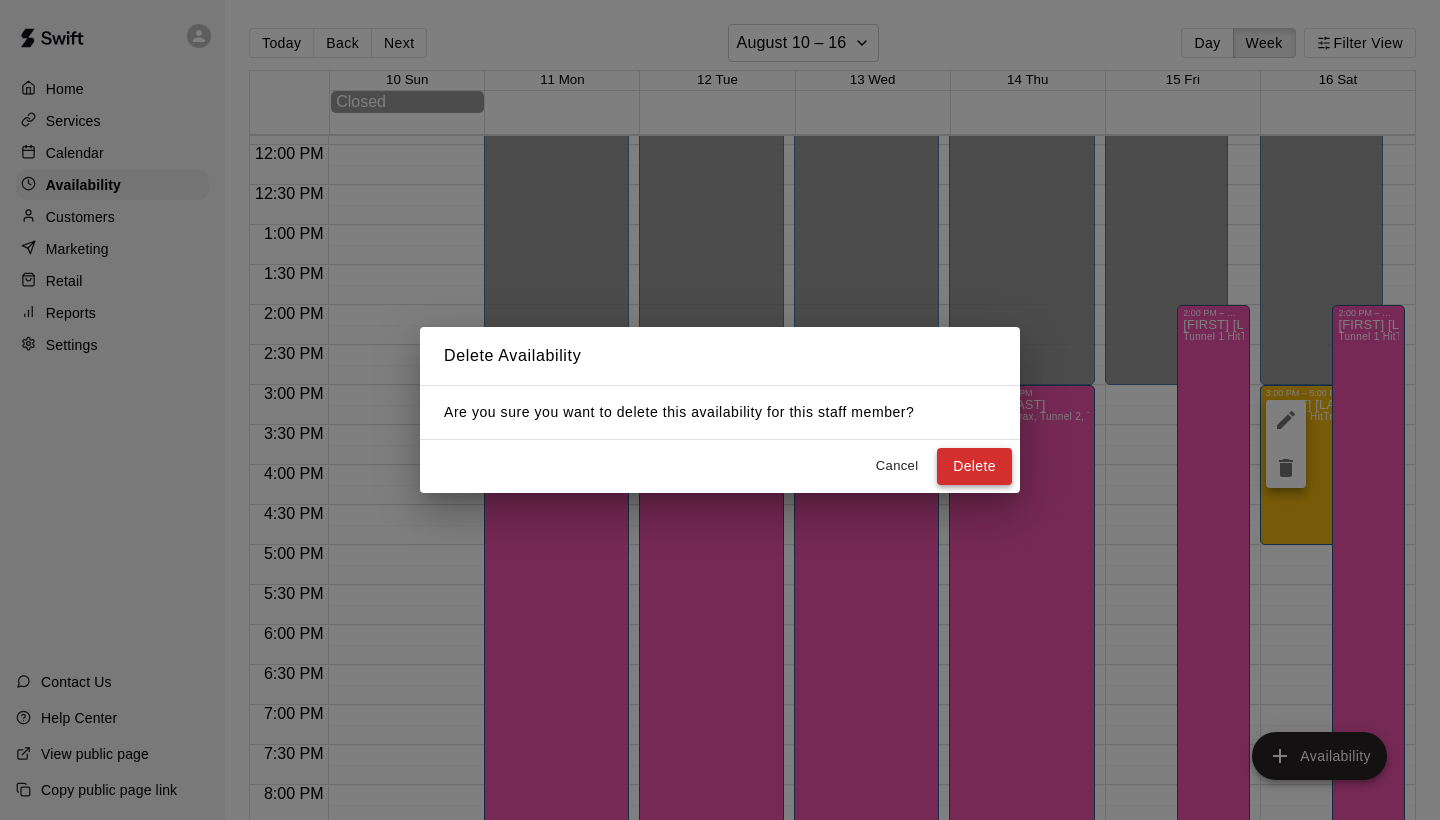 click on "Delete" at bounding box center [974, 466] 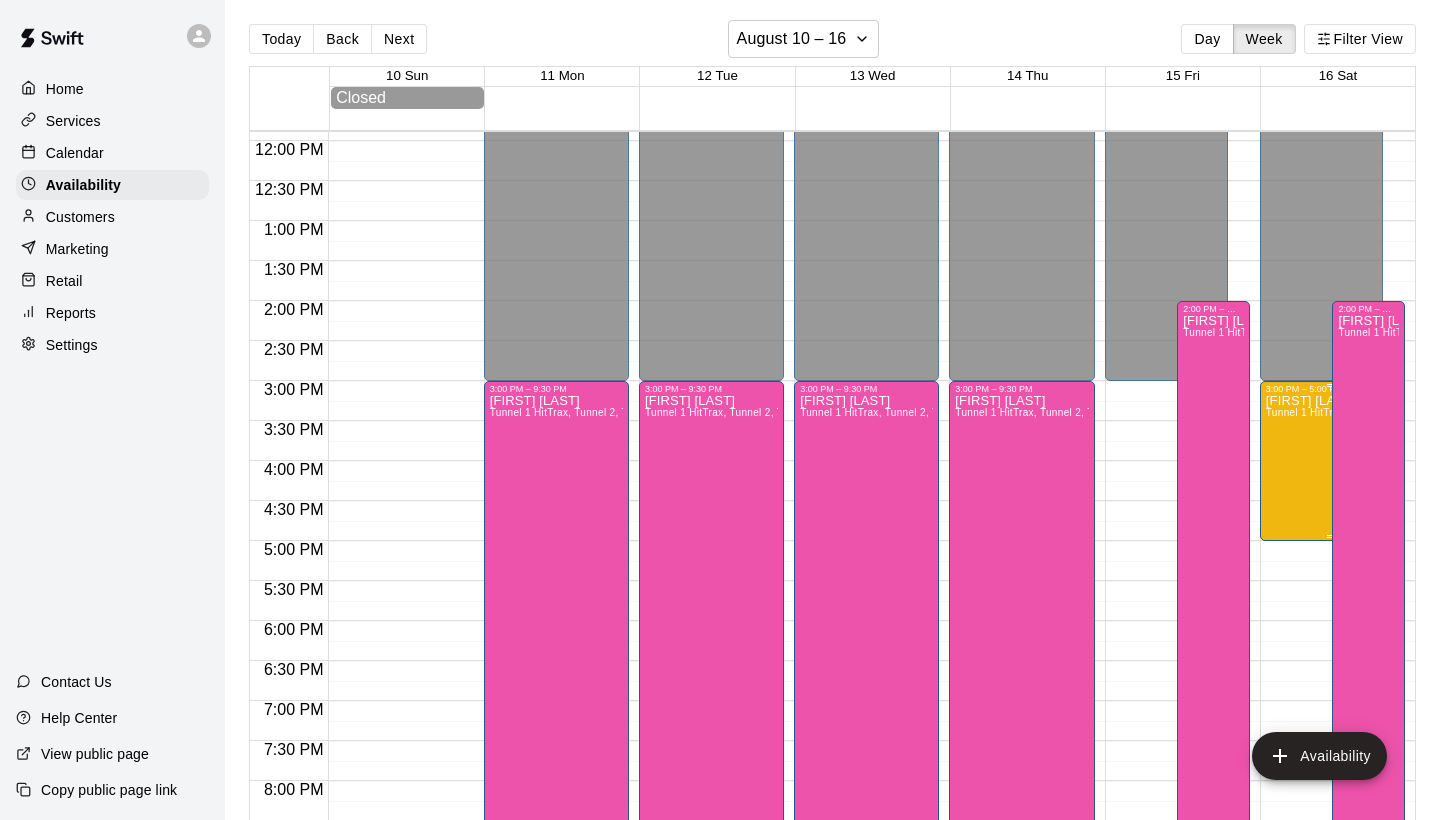 scroll, scrollTop: 4, scrollLeft: 0, axis: vertical 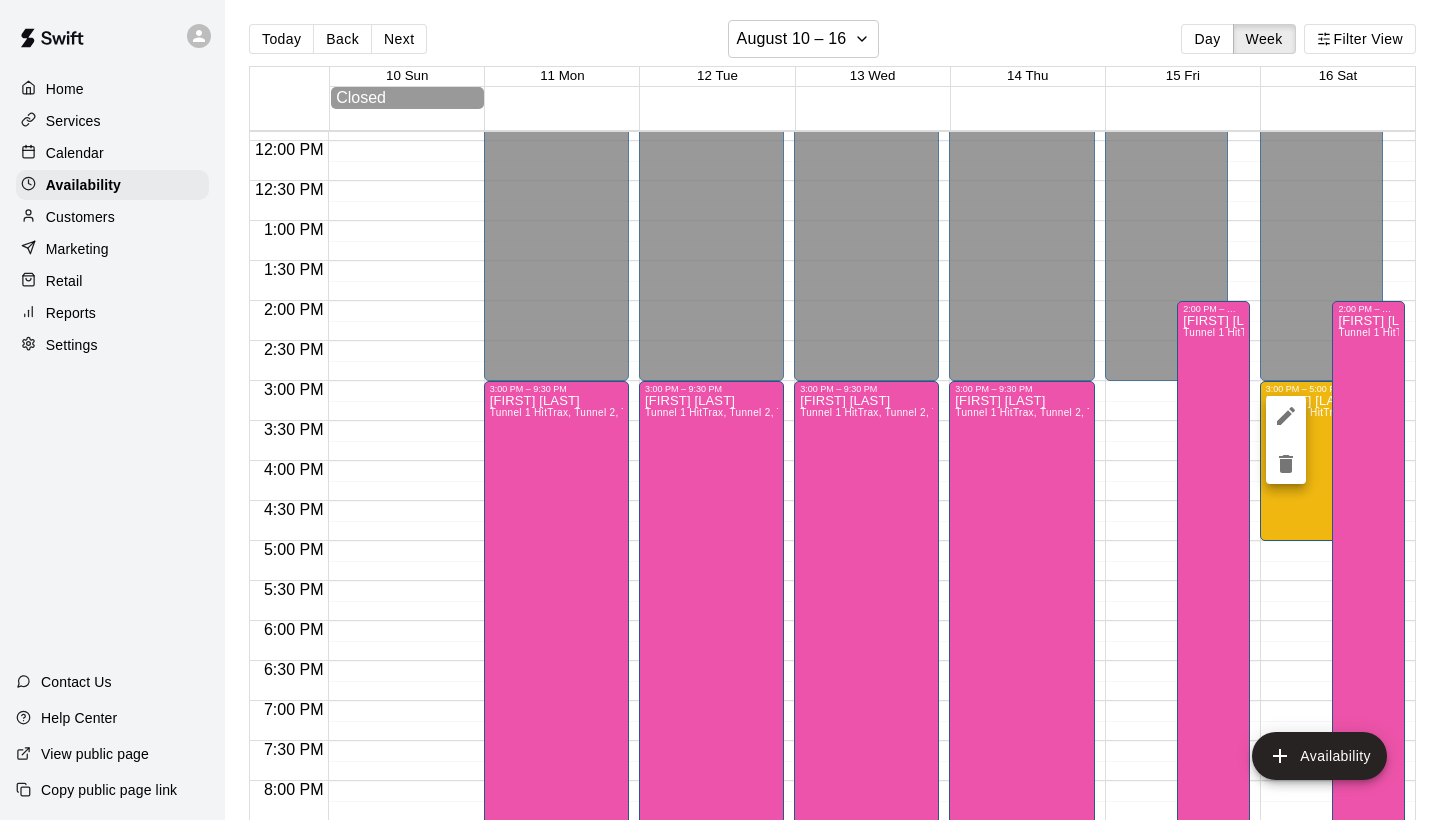 click 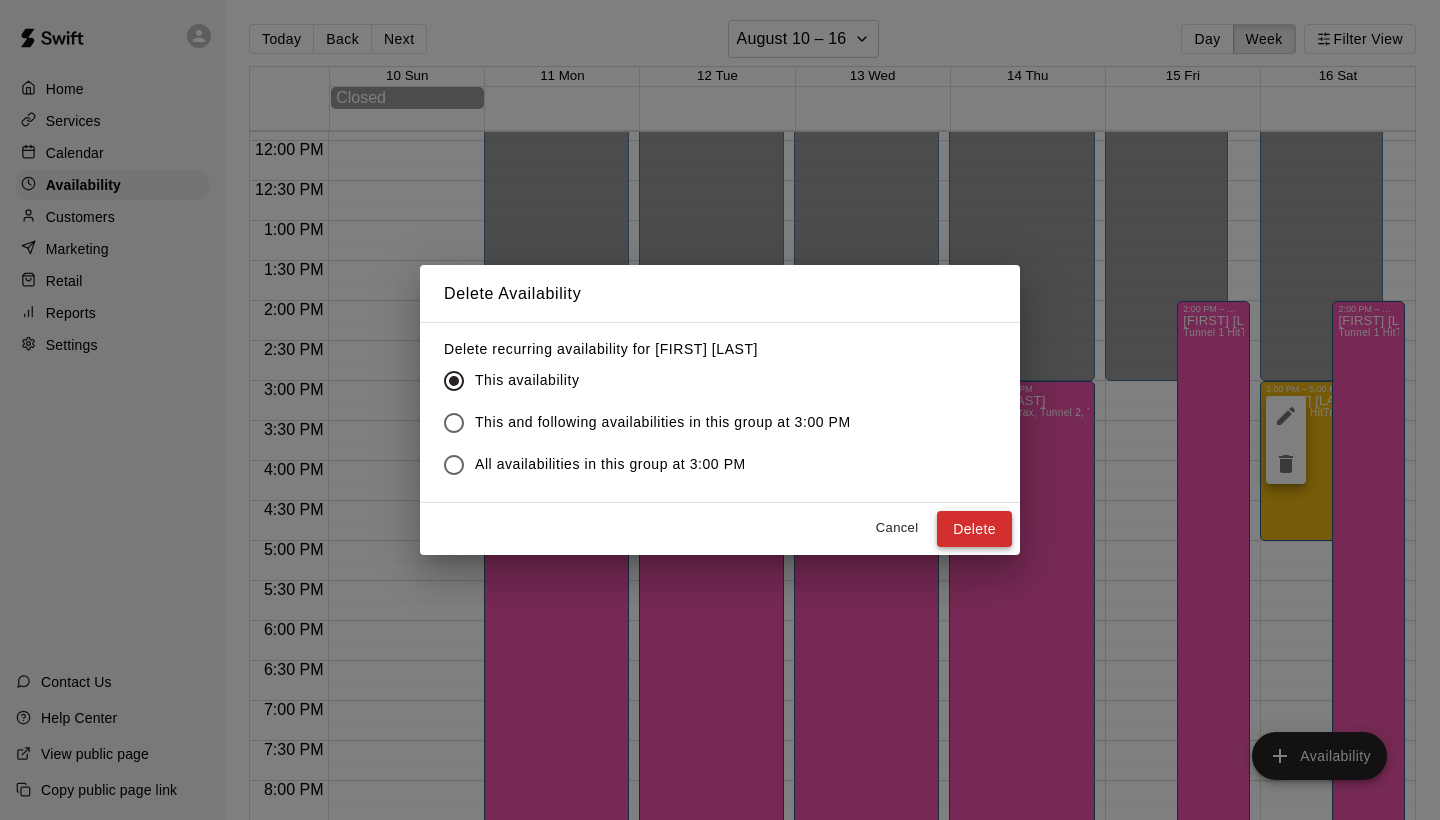 click on "Delete" at bounding box center (974, 529) 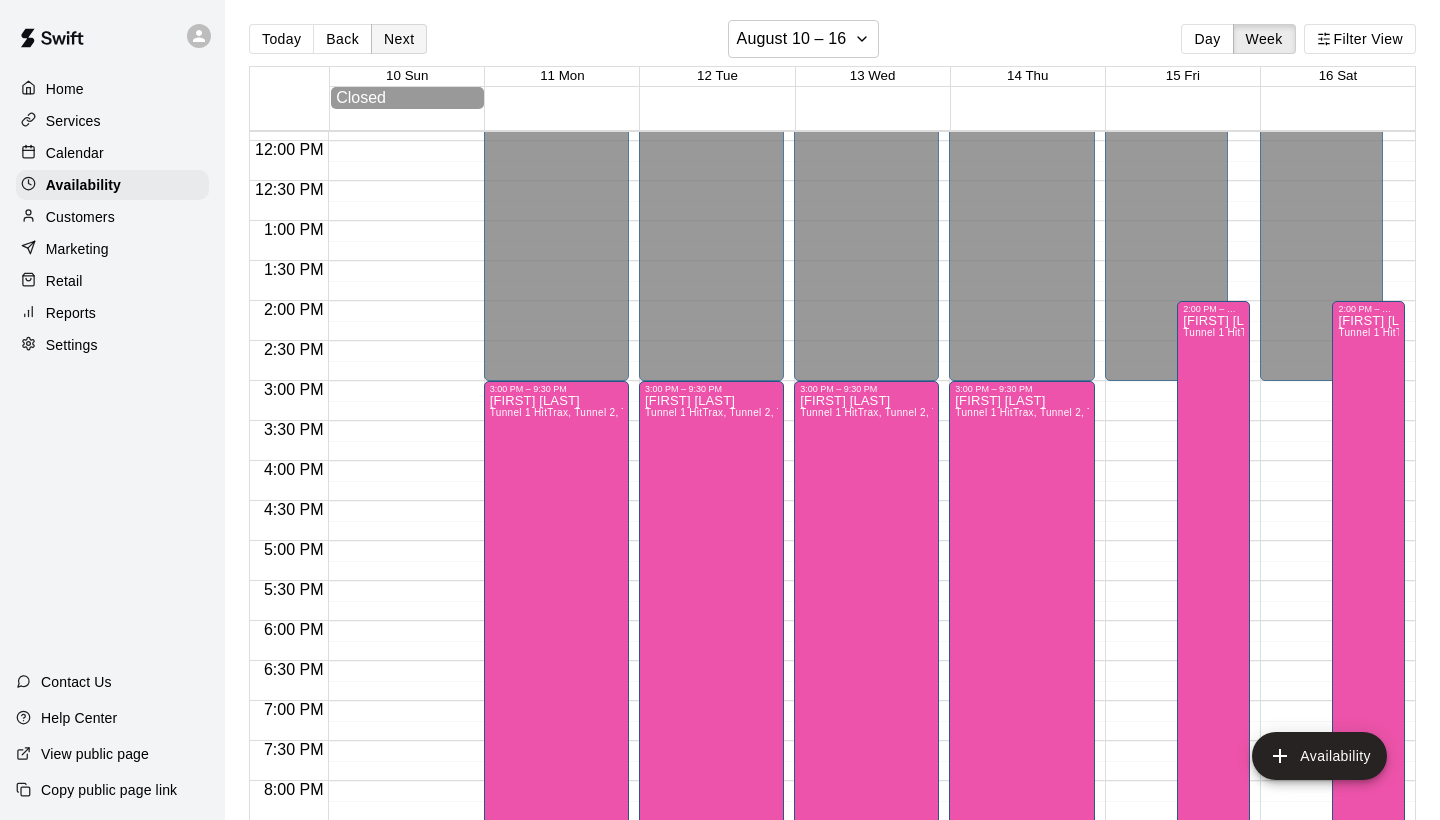 click on "Next" at bounding box center [399, 39] 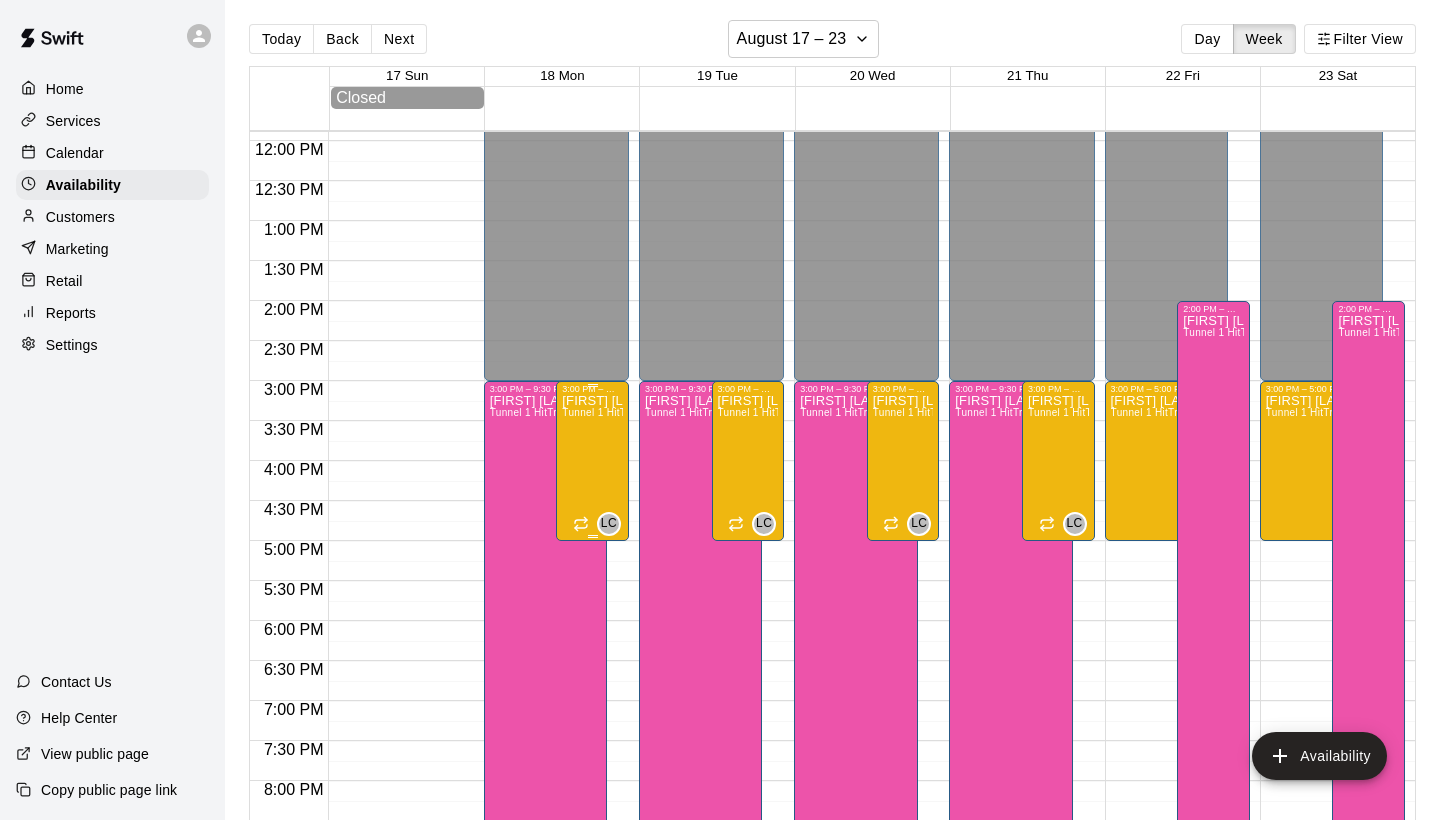 click on "[FIRST] [LAST] Tunnel 1 HitTrax" at bounding box center [592, 804] 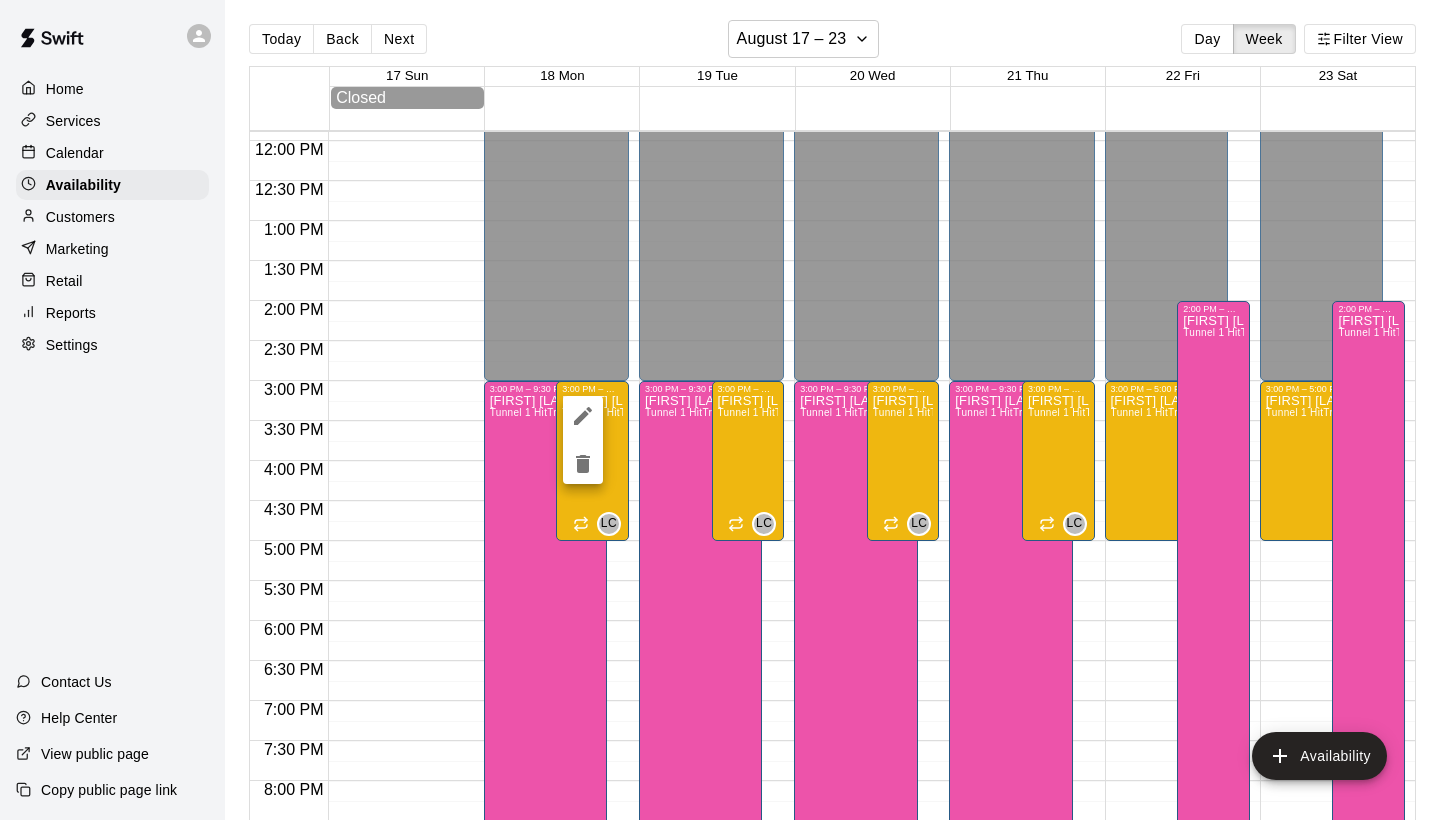 click at bounding box center [583, 464] 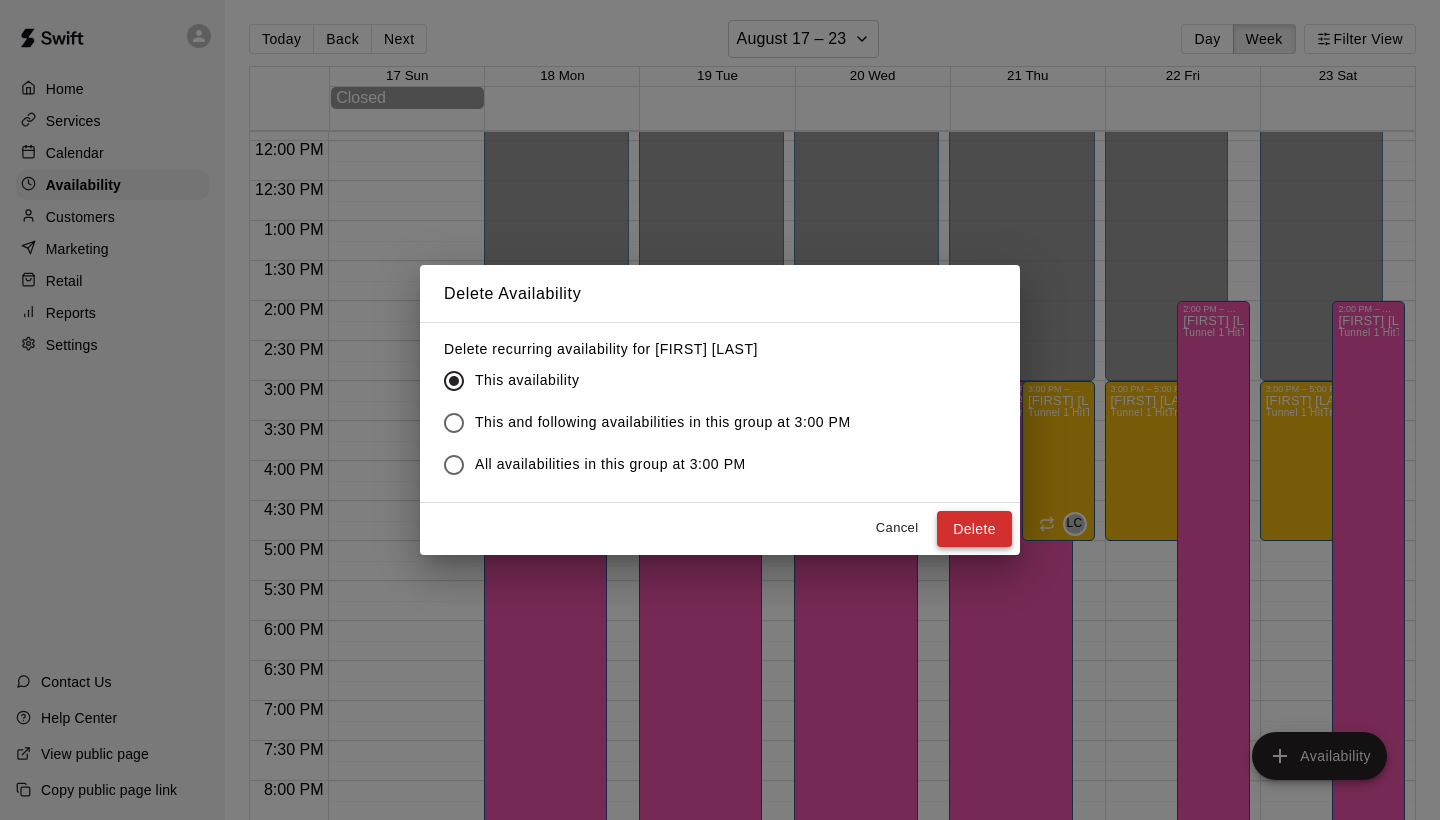 click on "Delete" at bounding box center [974, 529] 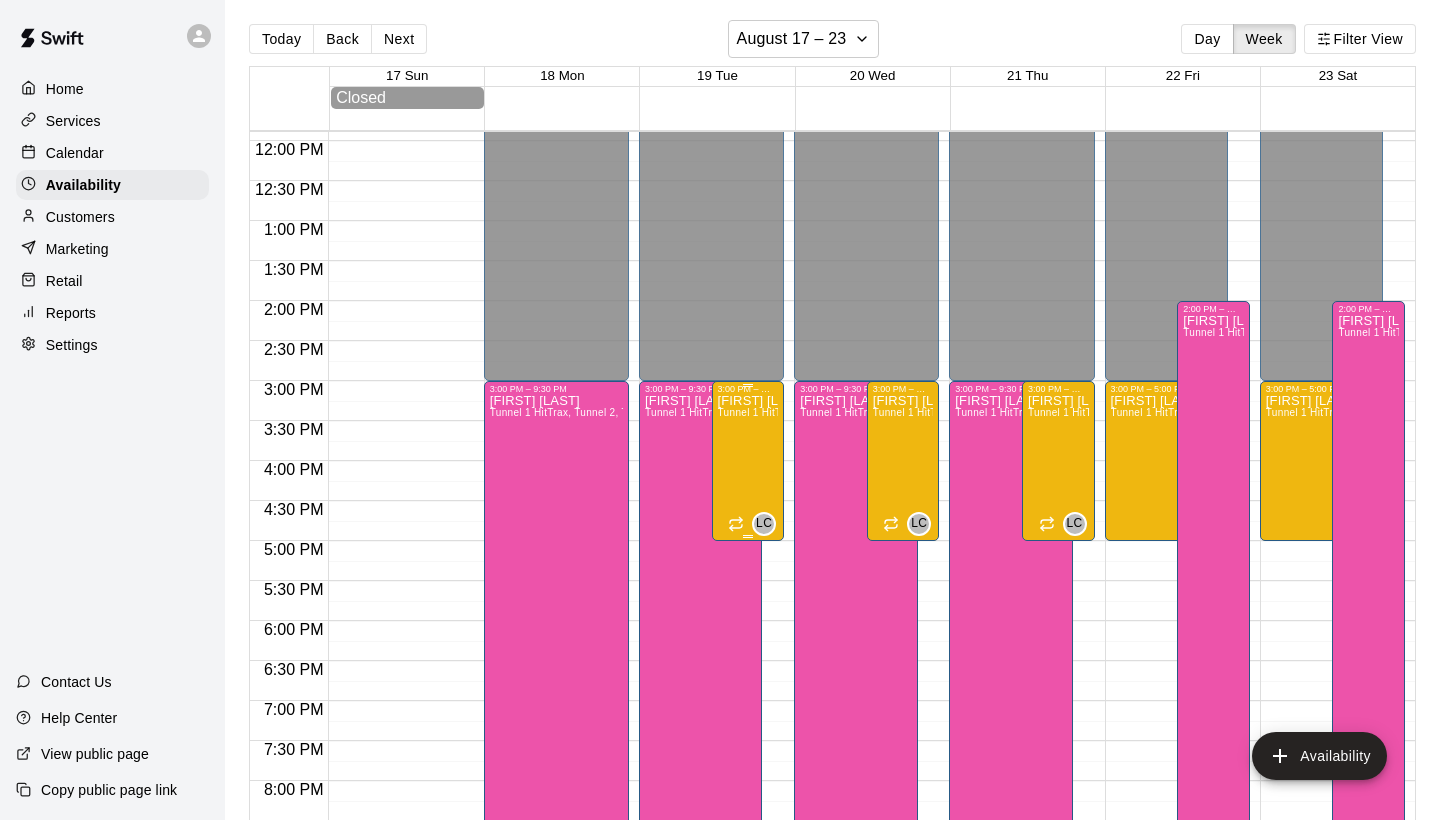 click on "[FIRST] [LAST] Tunnel 1 HitTrax" at bounding box center (748, 804) 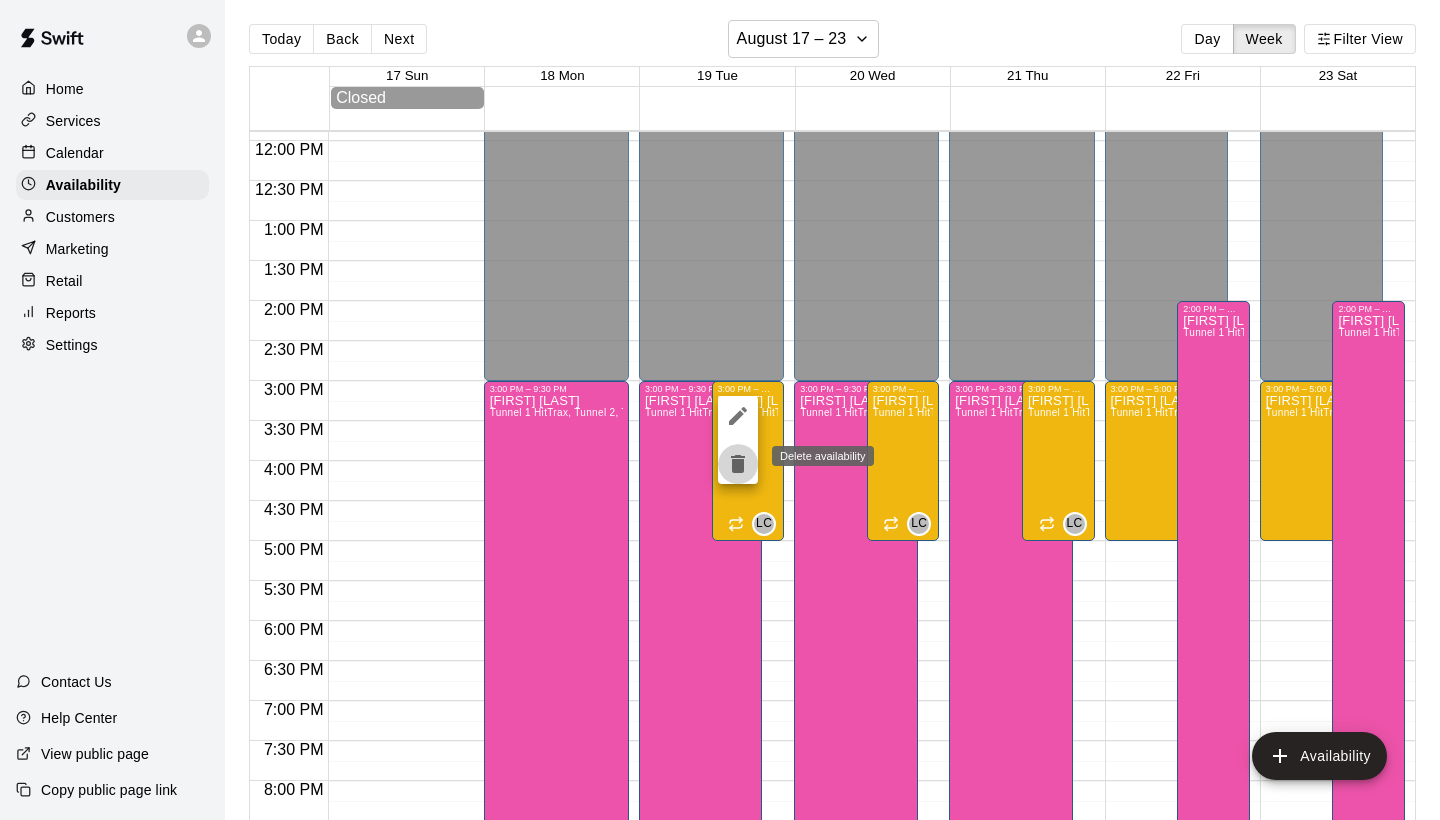 click 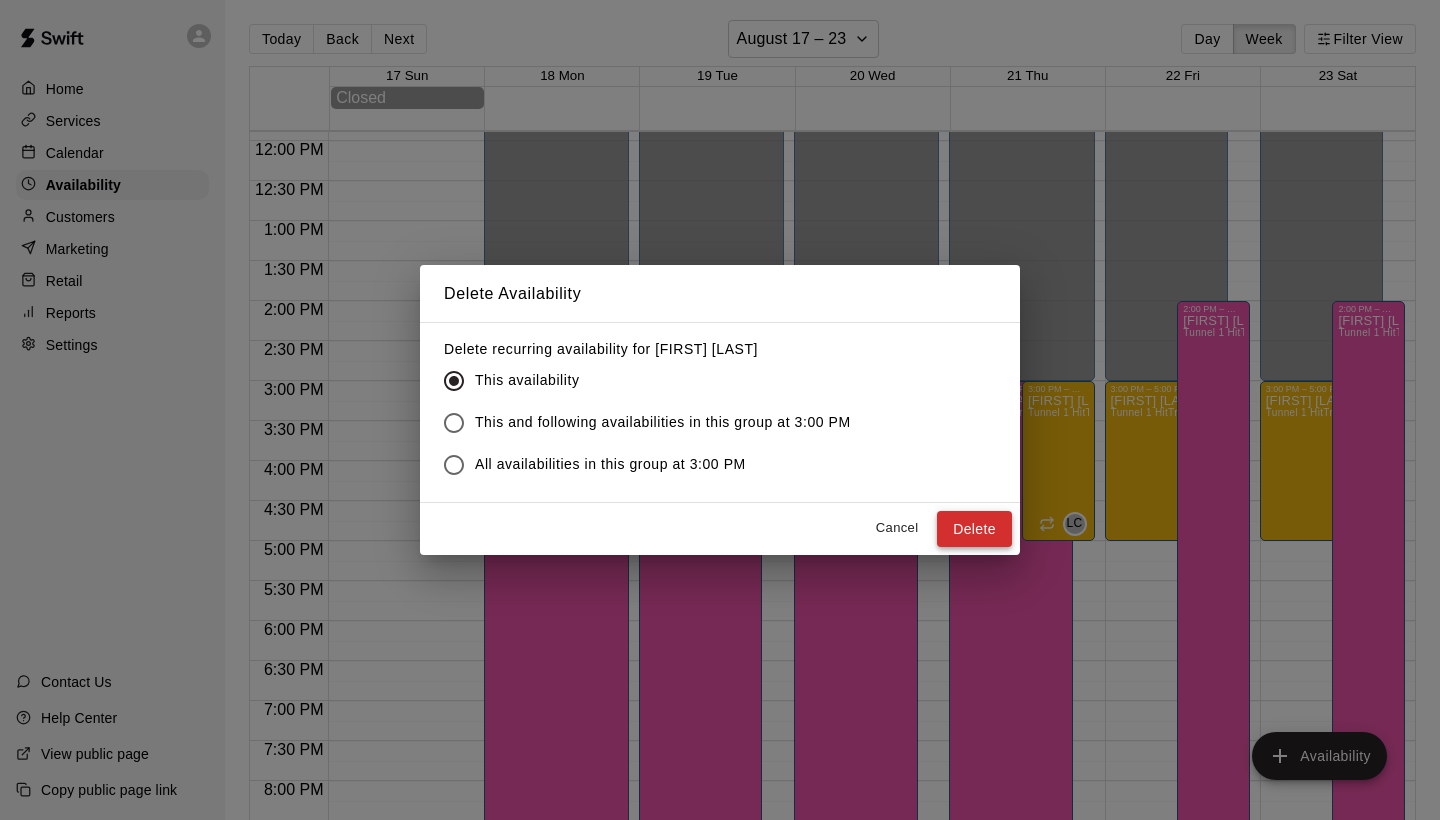 click on "Delete" at bounding box center [974, 529] 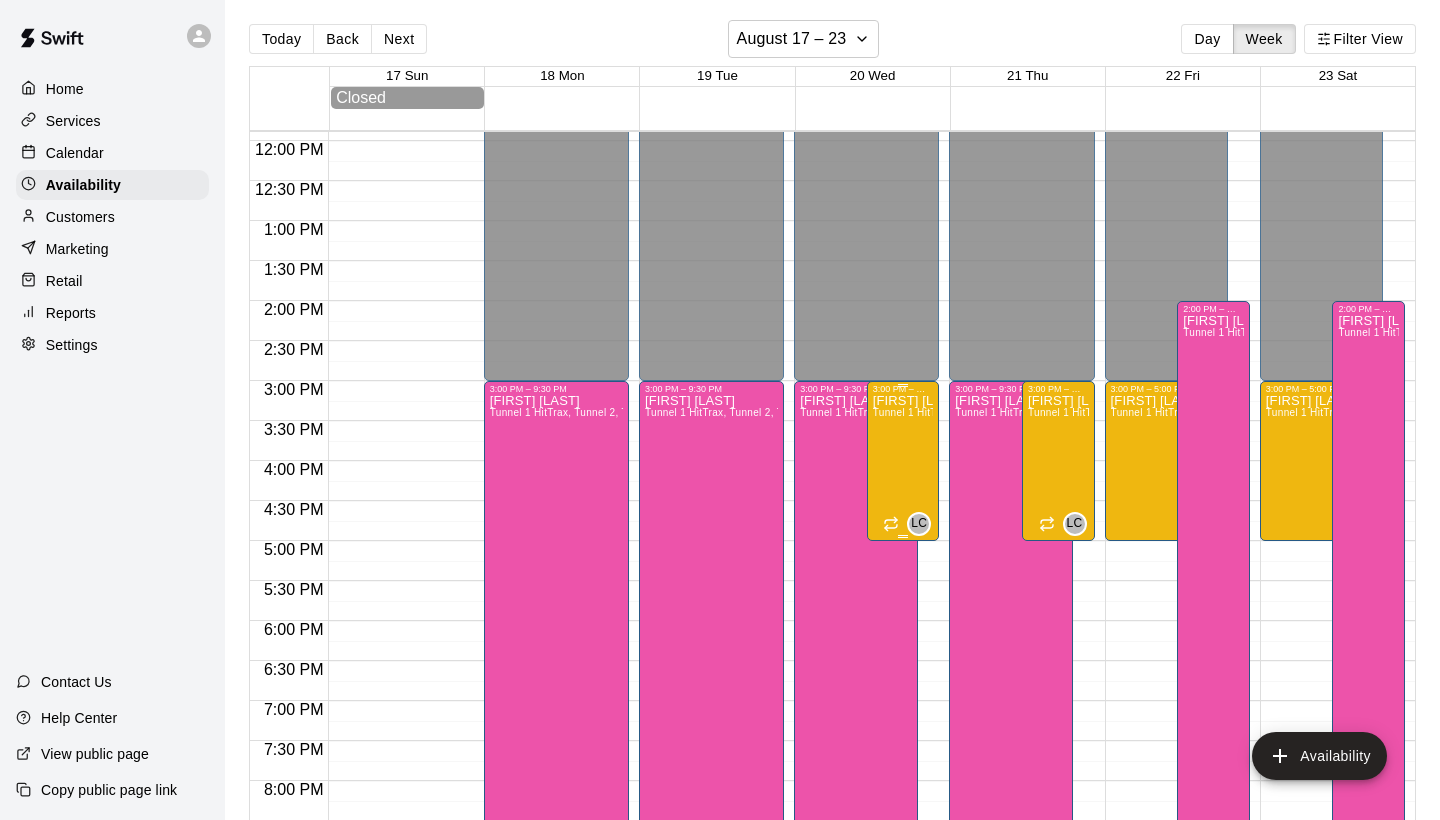 click on "[FIRST] [LAST] Tunnel 1 HitTrax" at bounding box center [903, 804] 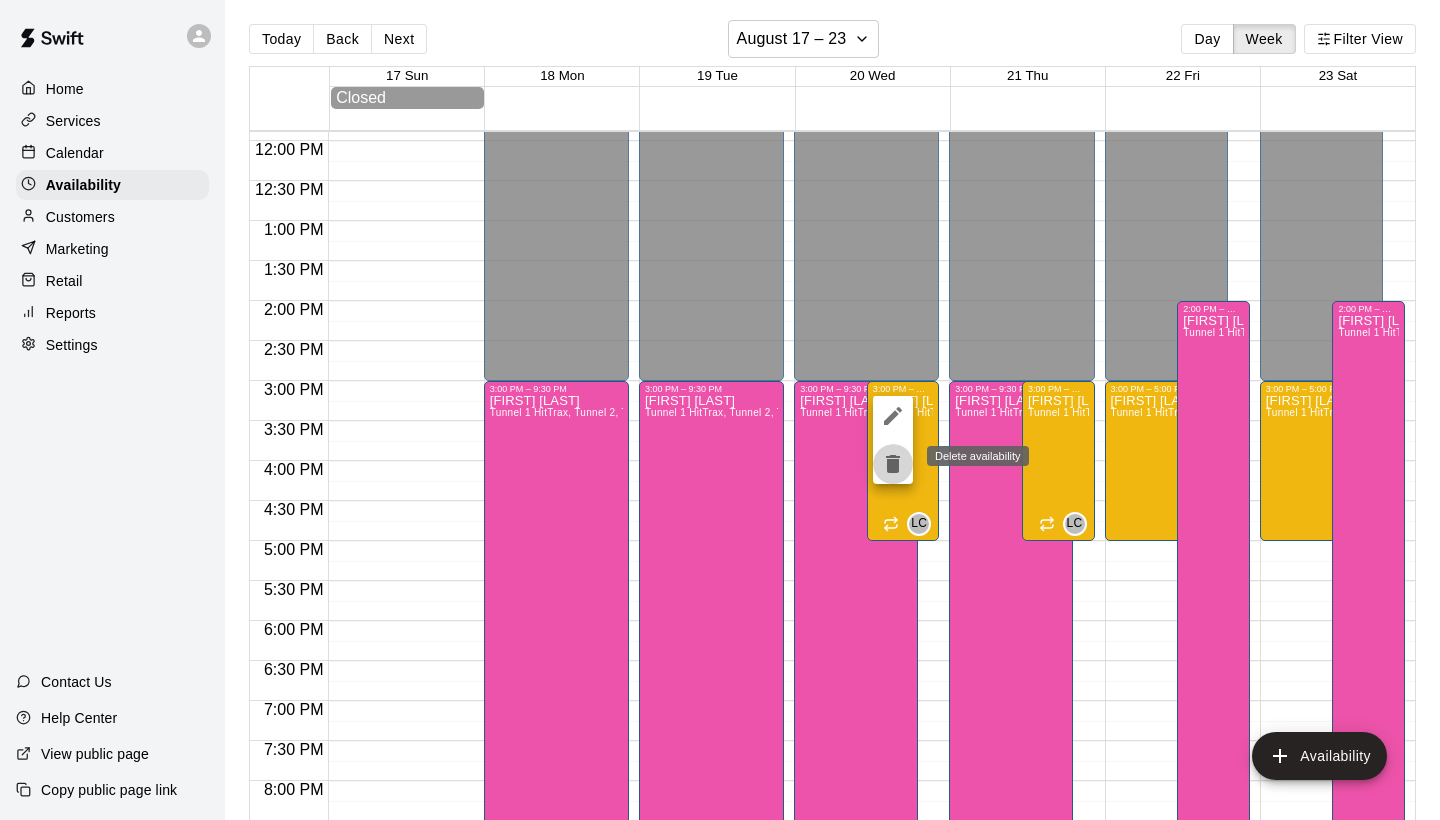 click 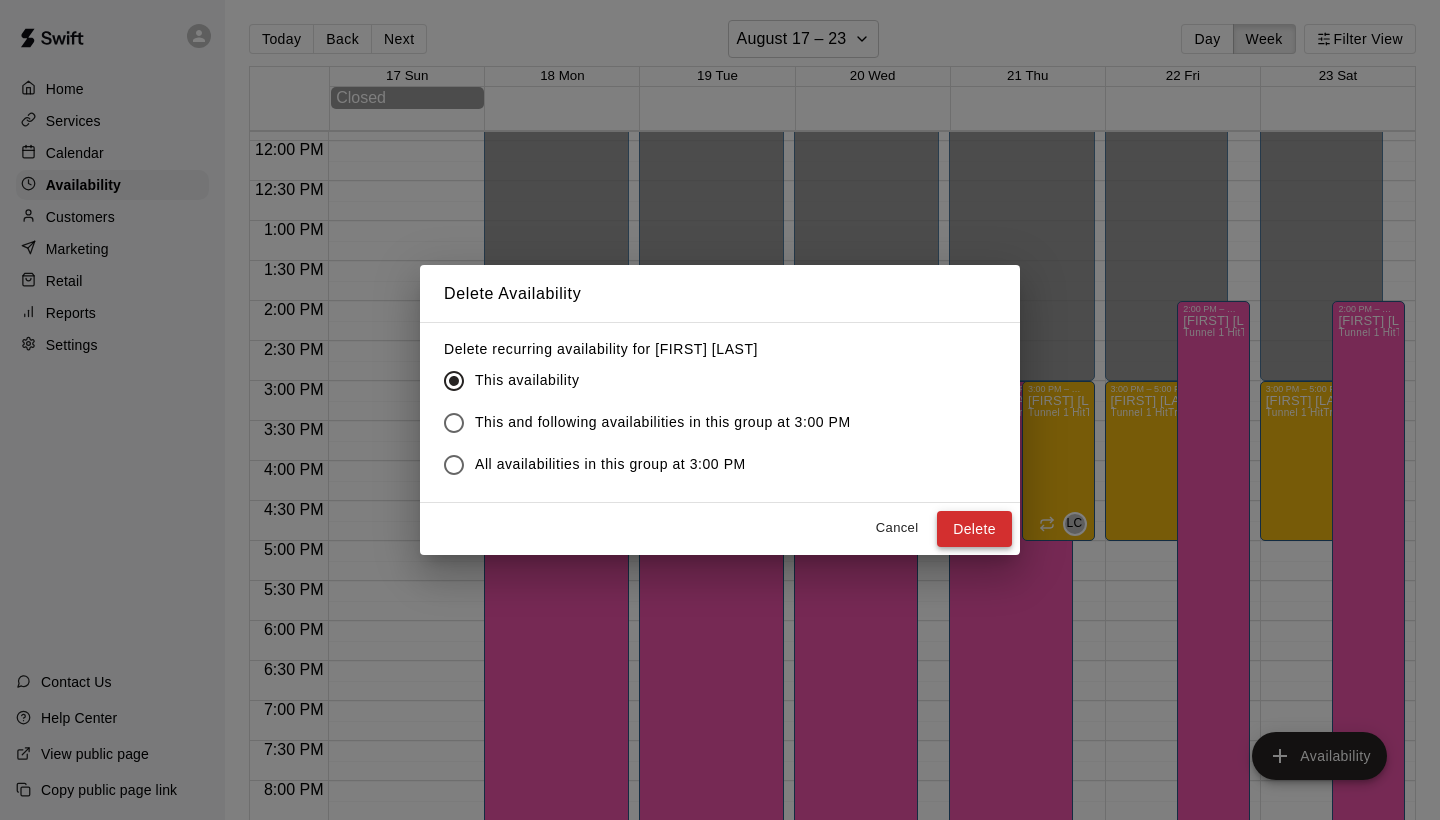 click on "Delete" at bounding box center [974, 529] 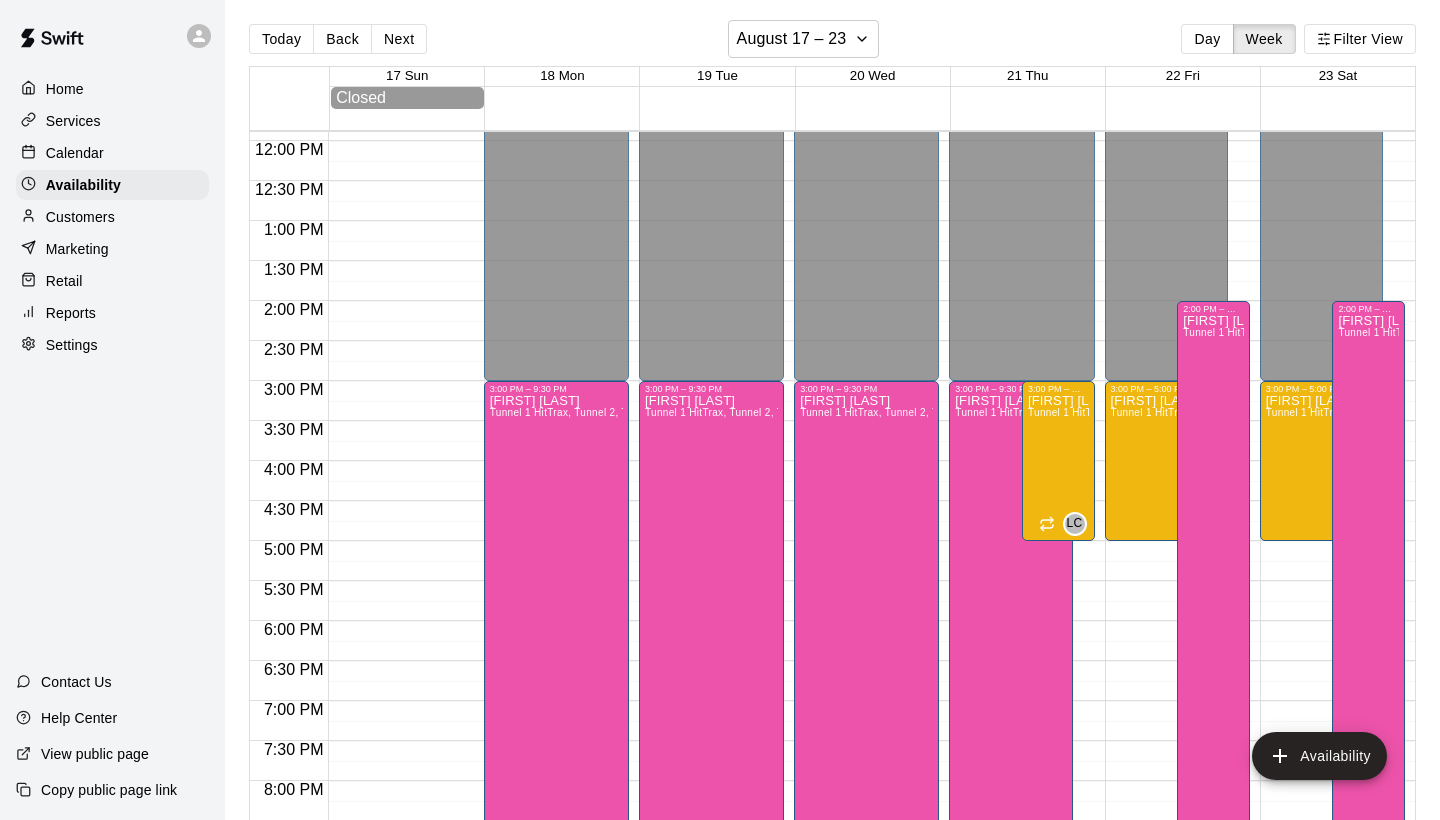click on "[FIRST] [LAST] Tunnel 1 HitTrax" at bounding box center [1058, 804] 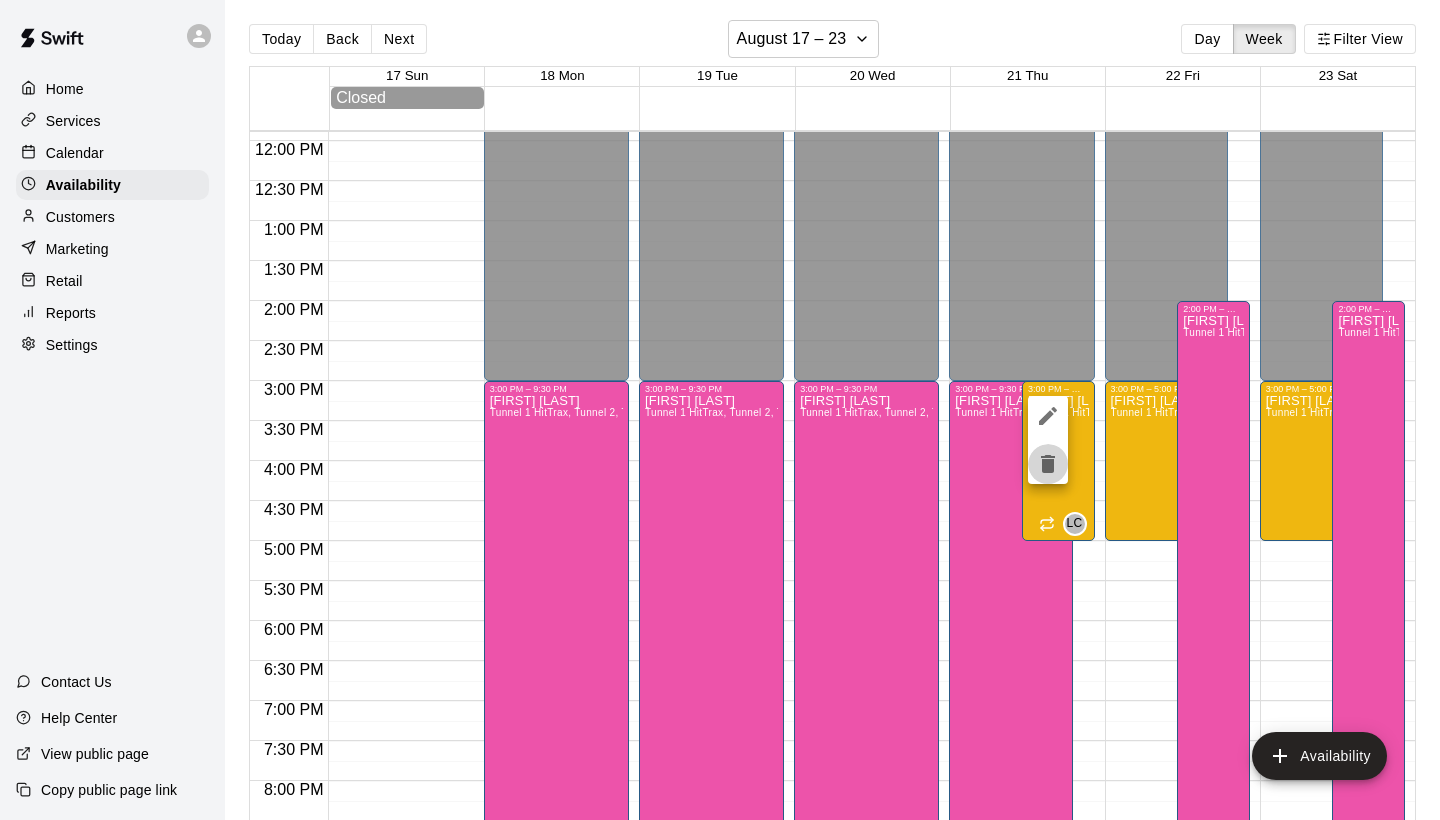 click 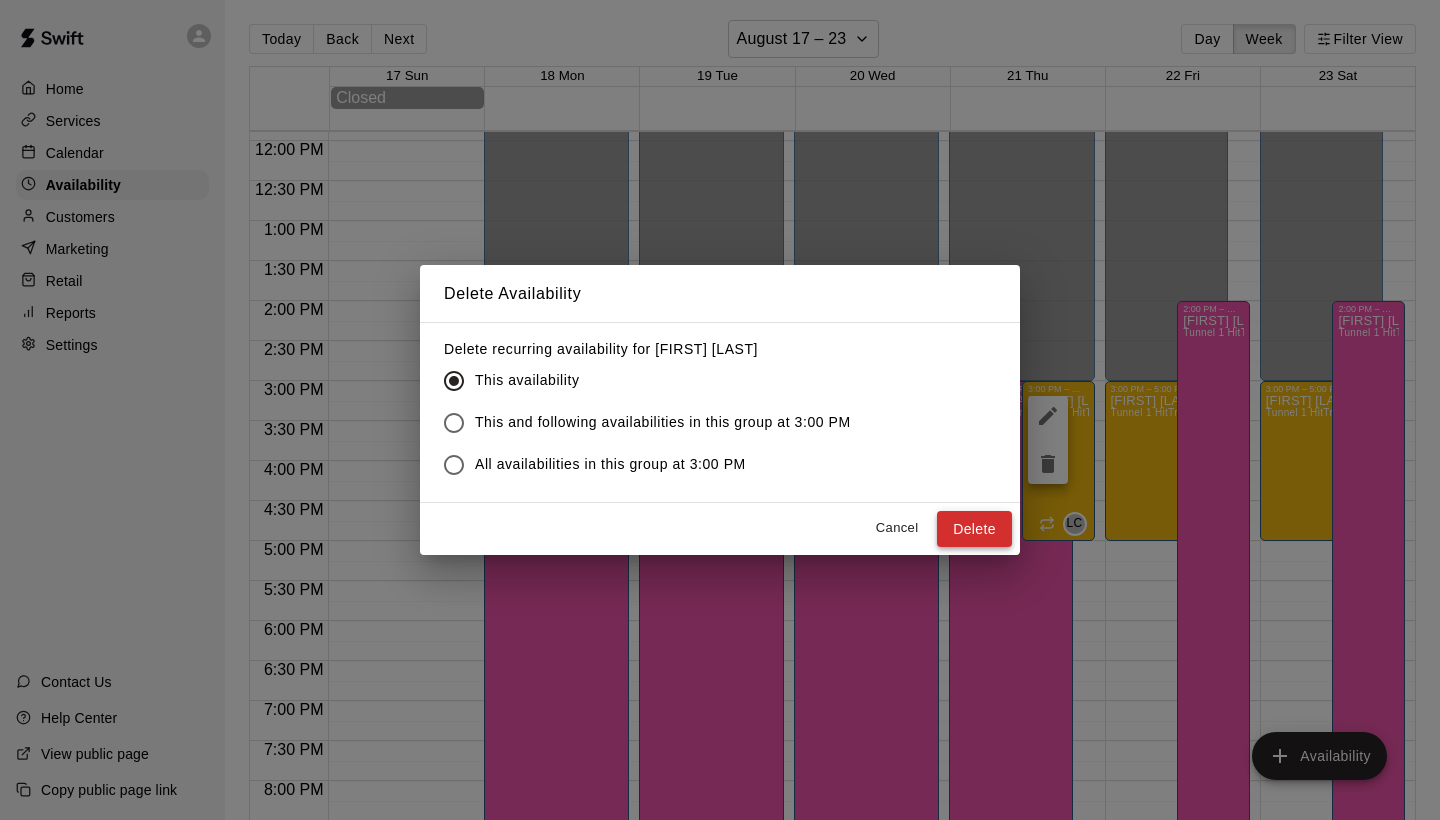 click on "Delete" at bounding box center [974, 529] 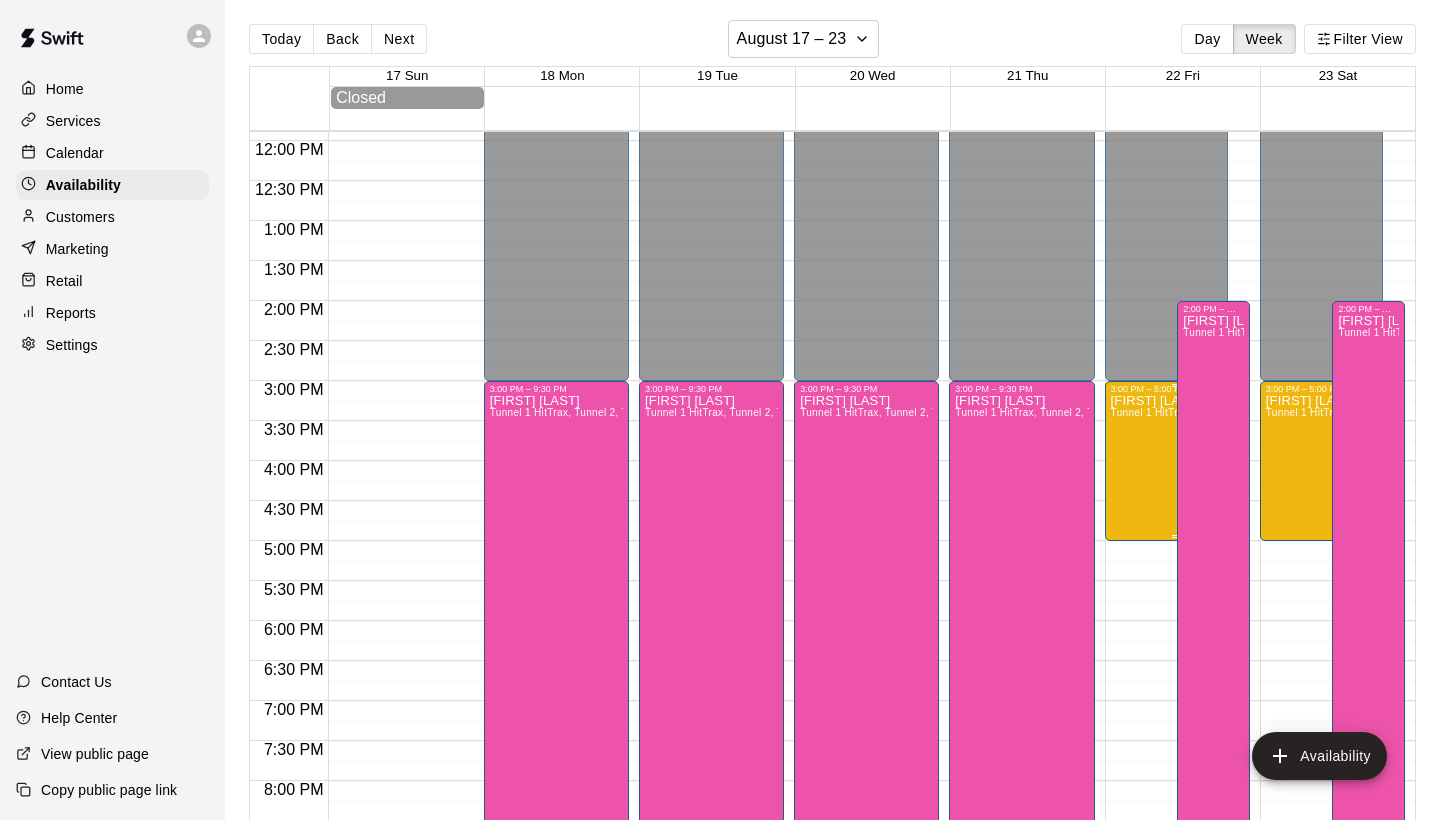 click on "[FIRST] [LAST] Tunnel 1 HitTrax" at bounding box center (1156, 804) 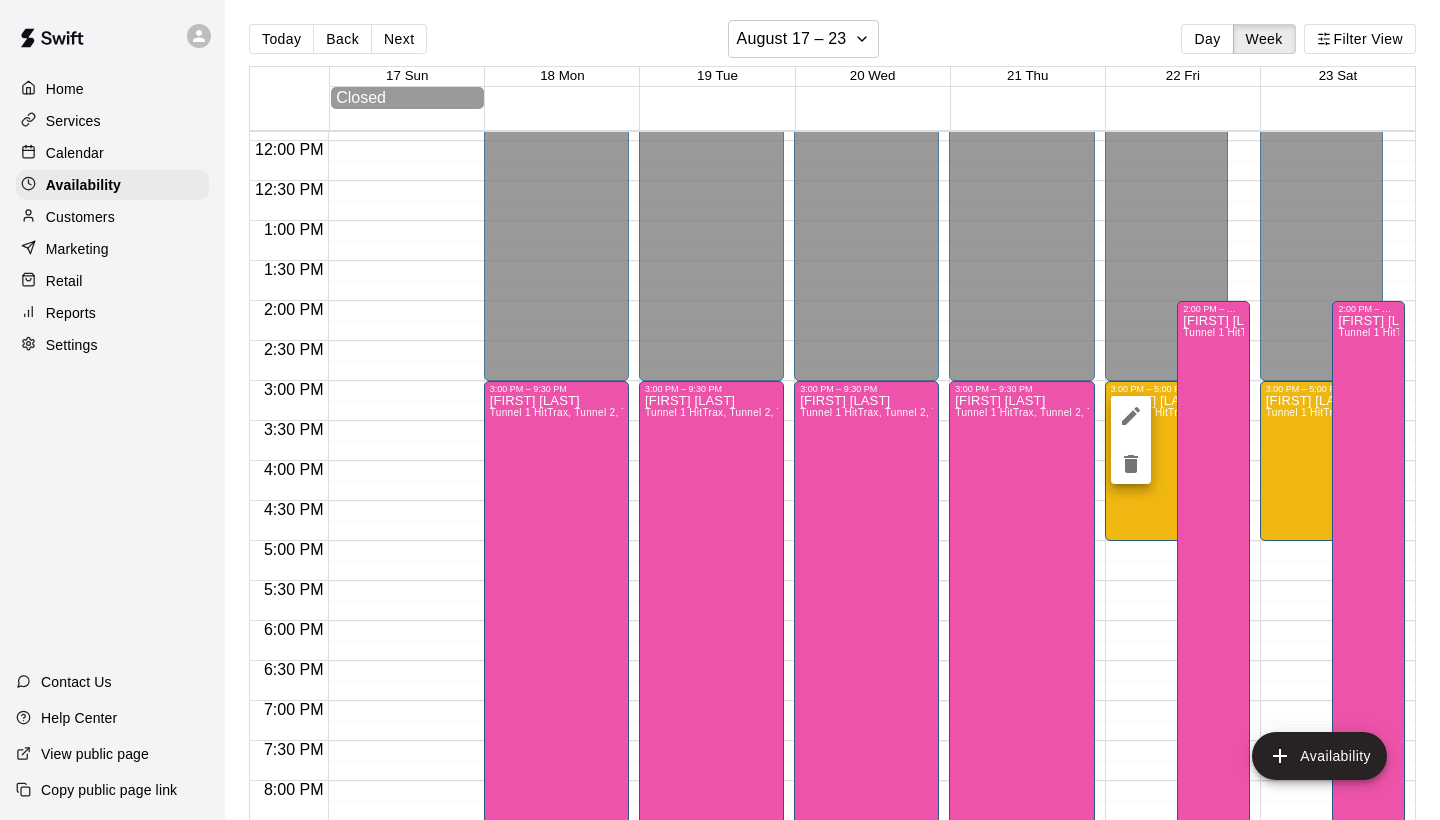 click 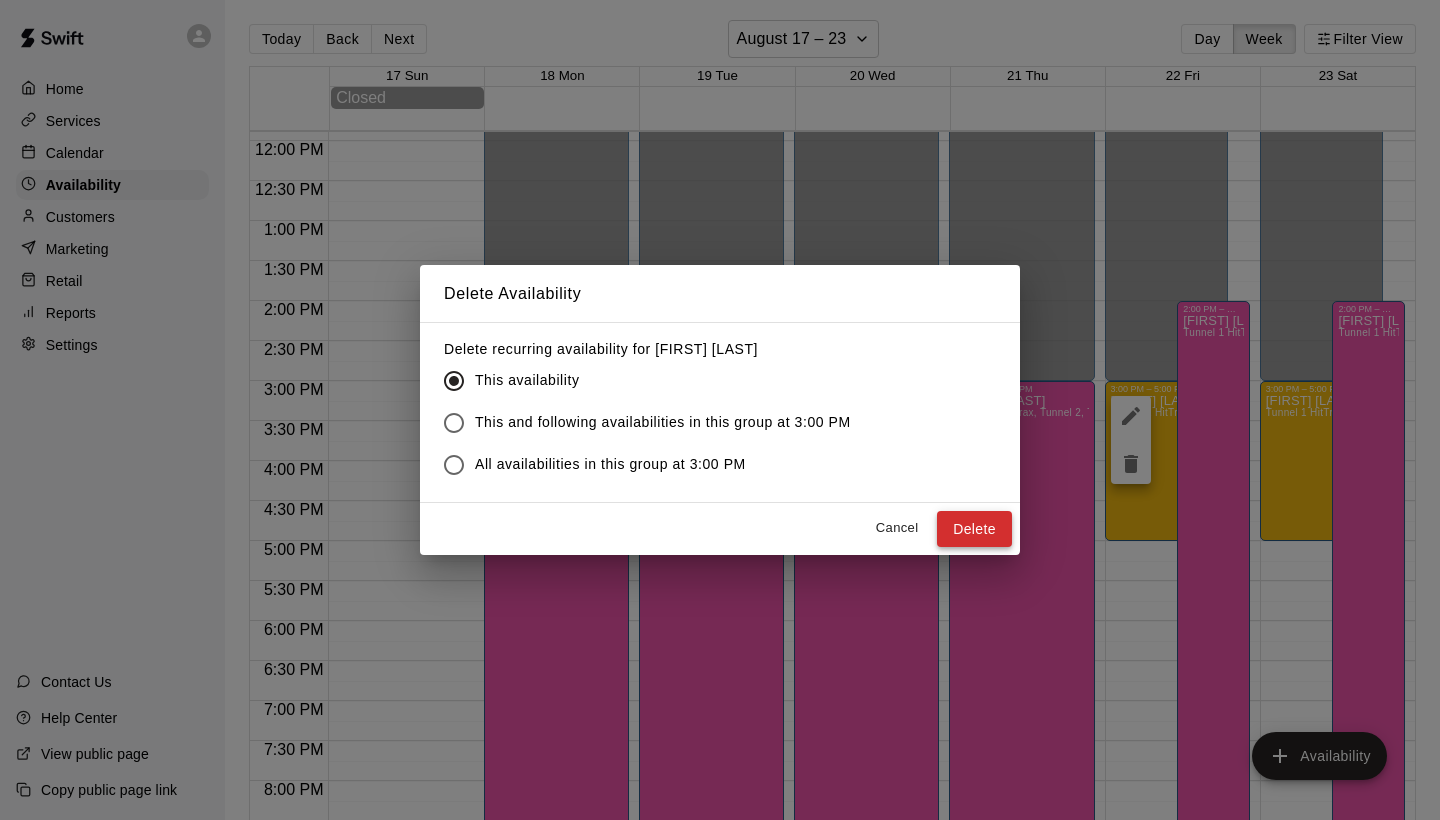 click on "Delete" at bounding box center [974, 529] 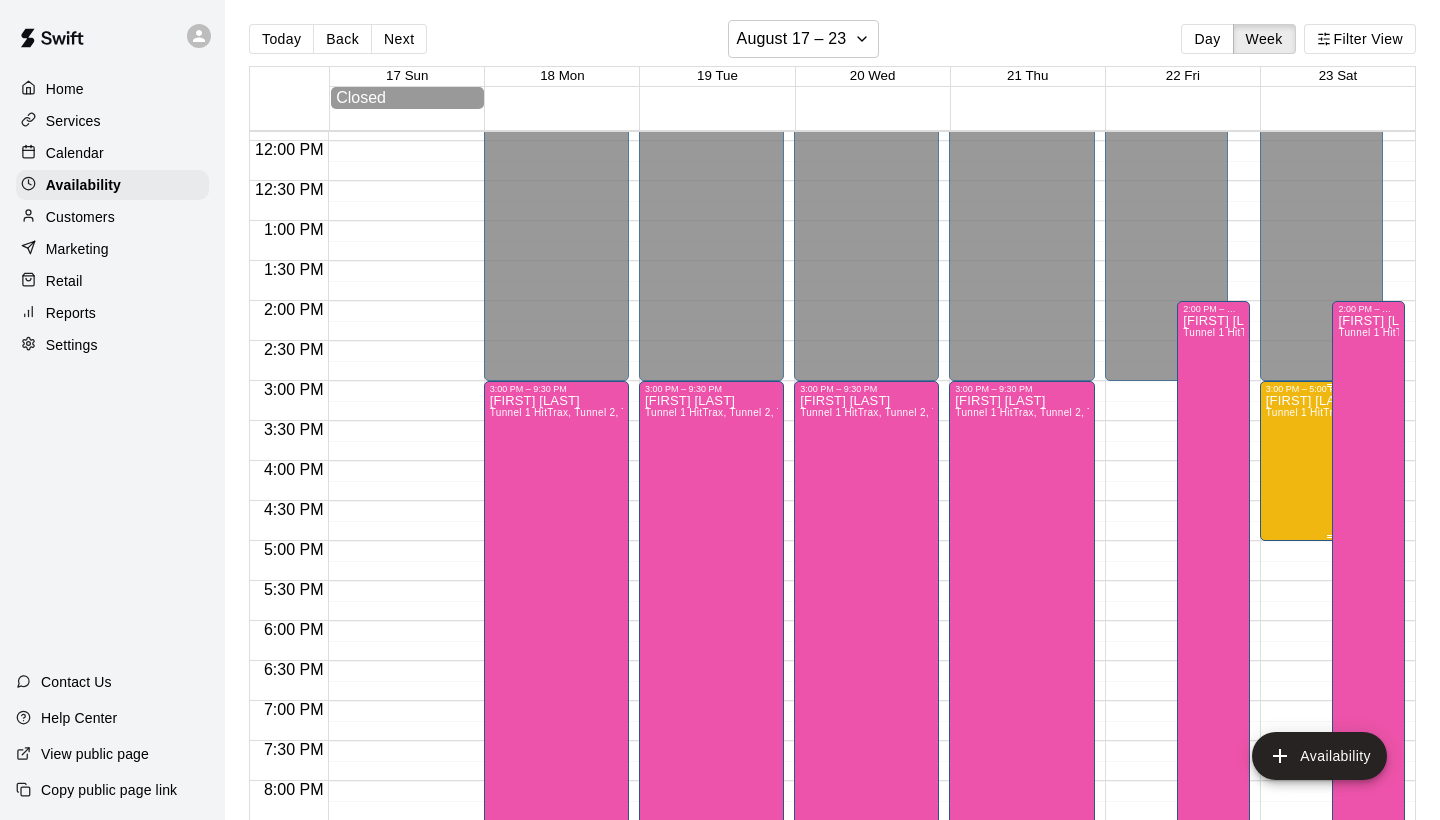 click on "[FIRST] [LAST] Tunnel 1 HitTrax" at bounding box center (1311, 804) 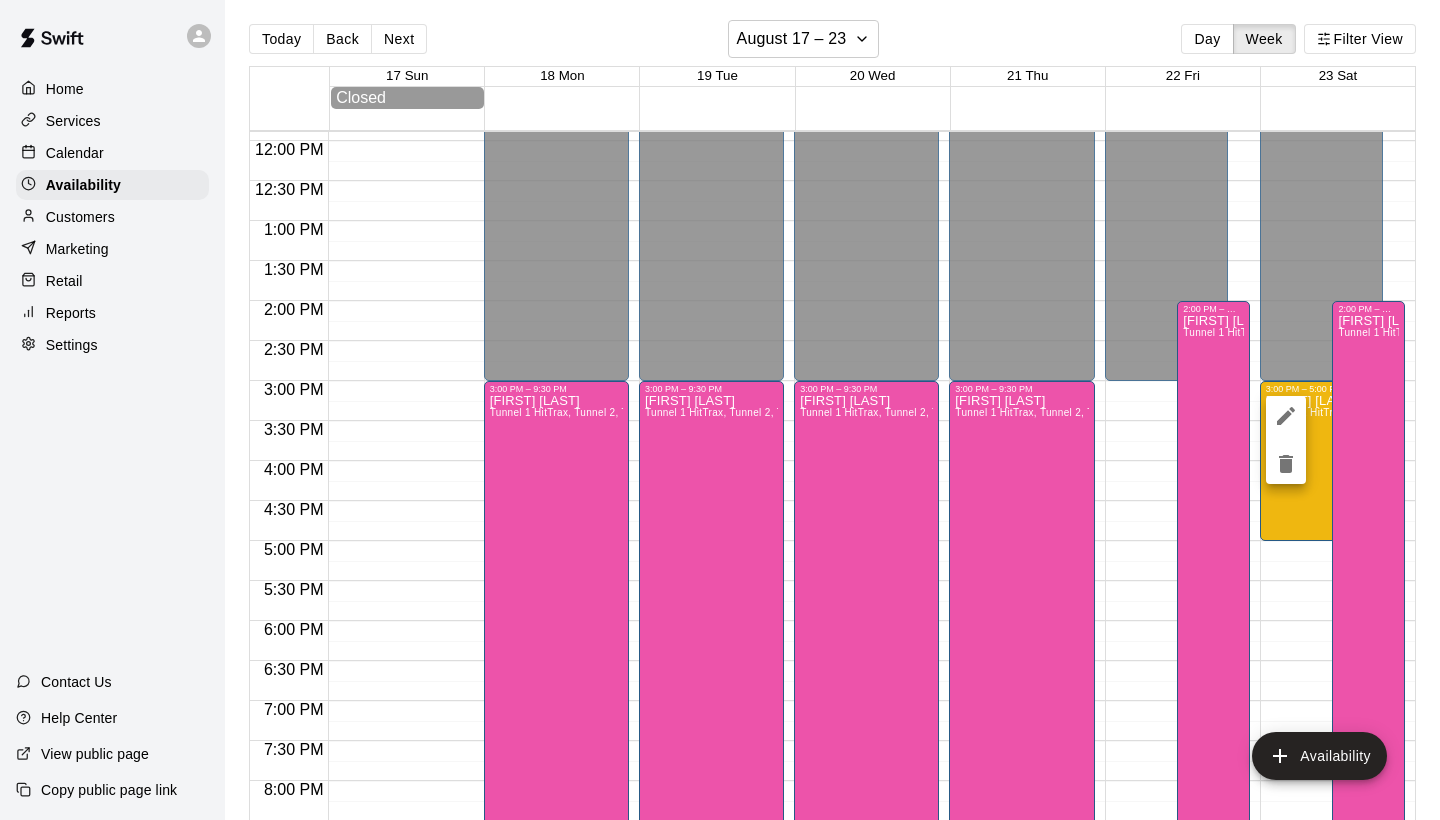 click 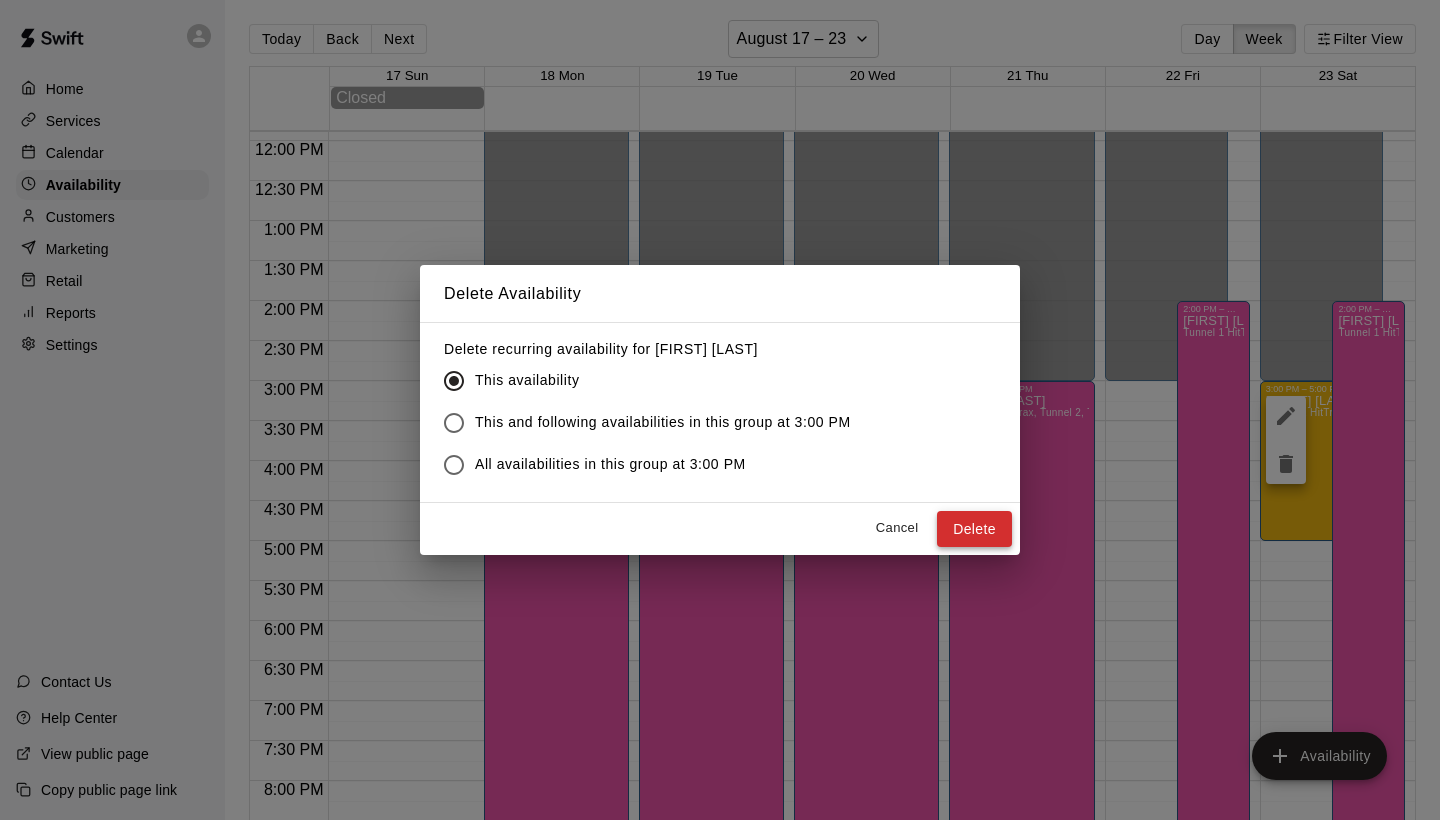 click on "Delete" at bounding box center [974, 529] 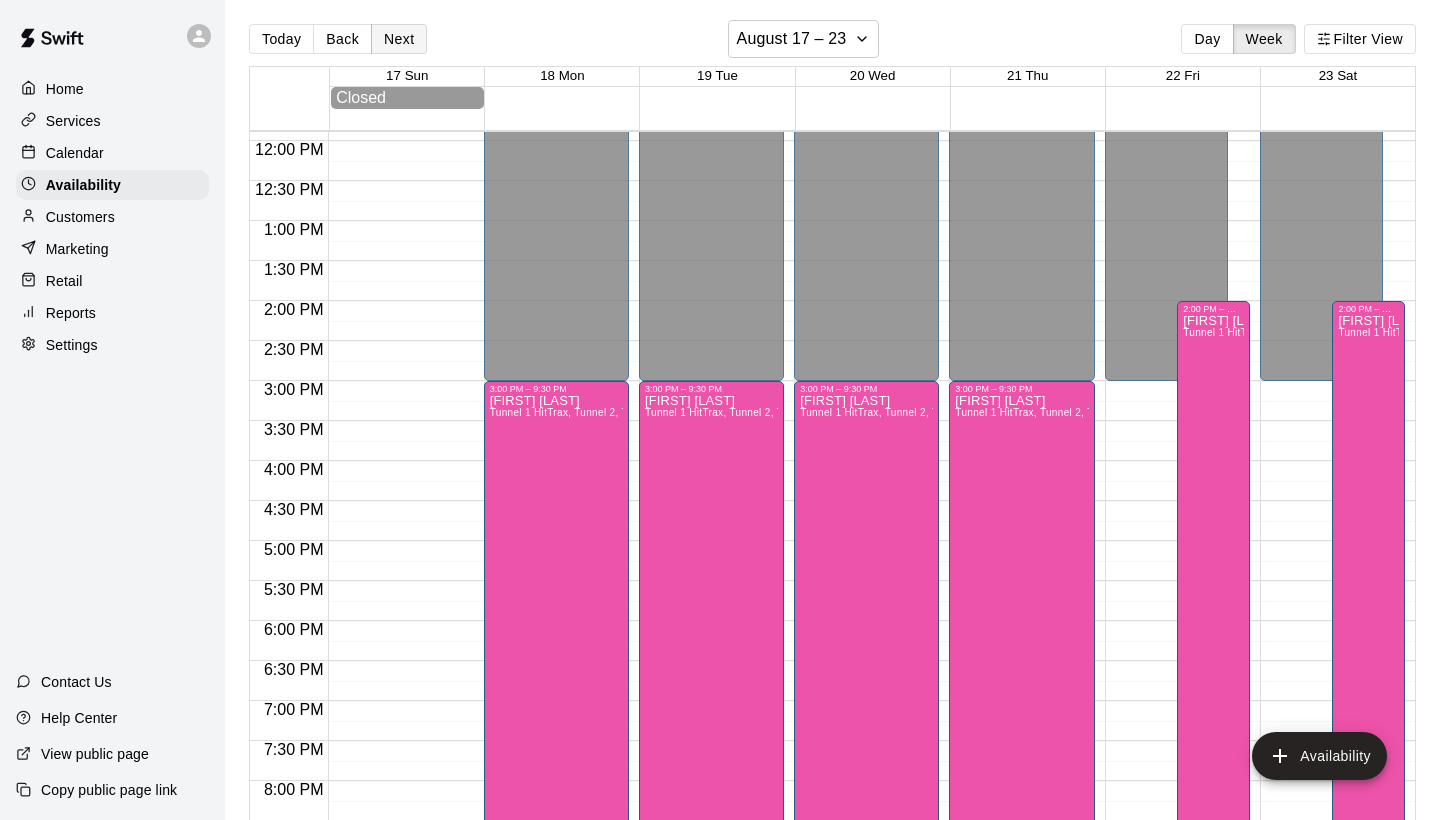 click on "Next" at bounding box center [399, 39] 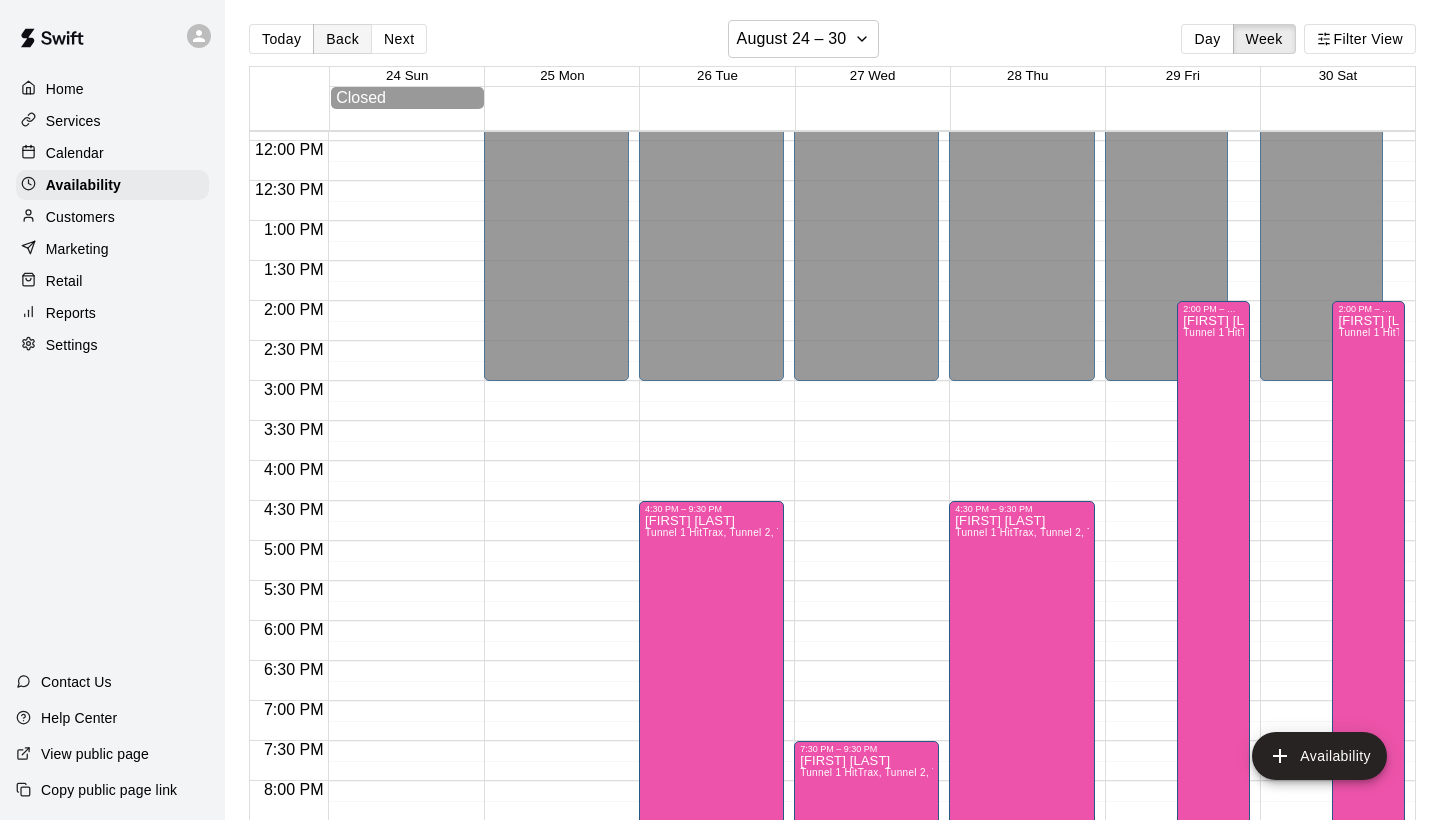 click on "Back" at bounding box center [342, 39] 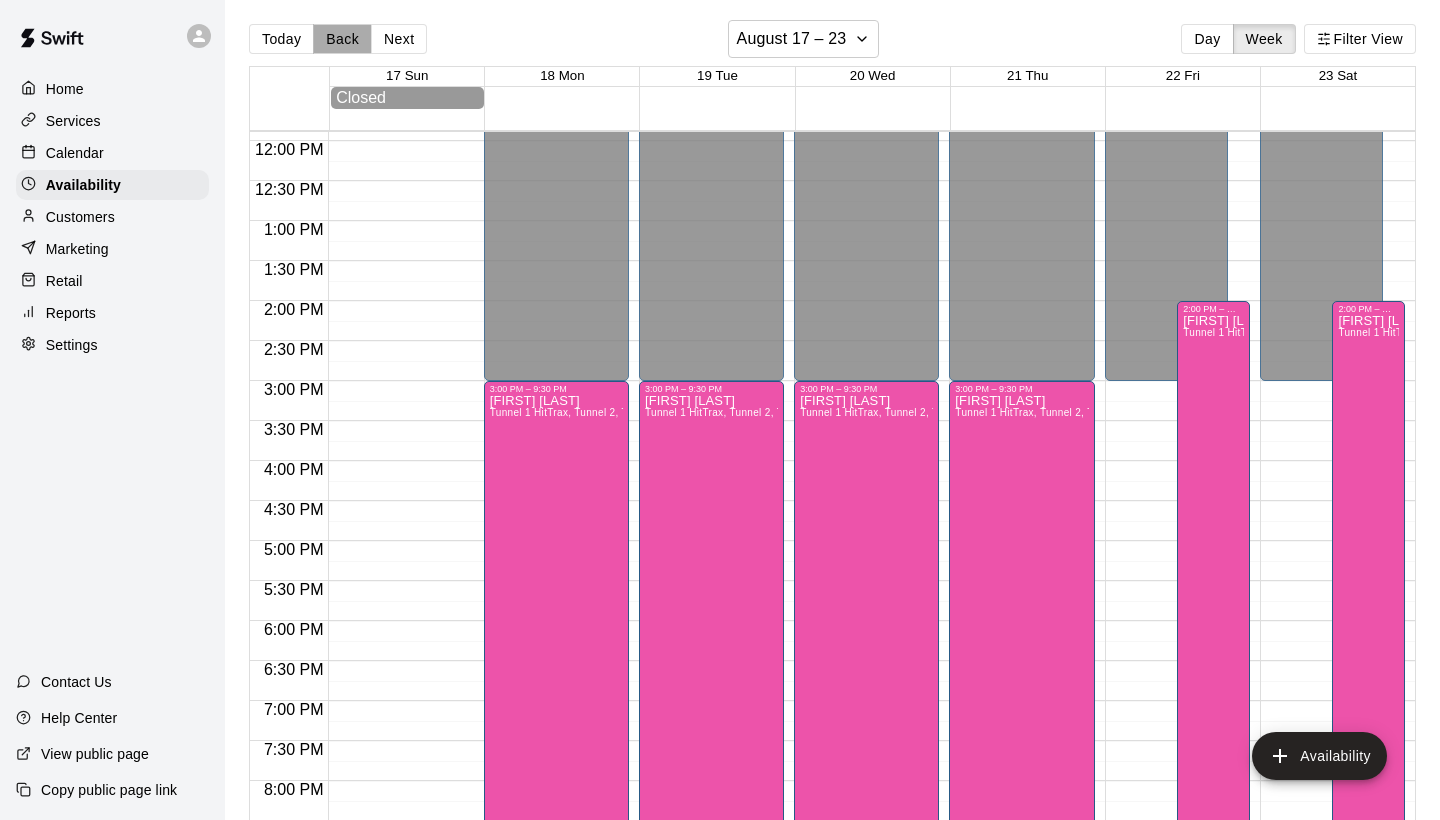 click on "Back" at bounding box center [342, 39] 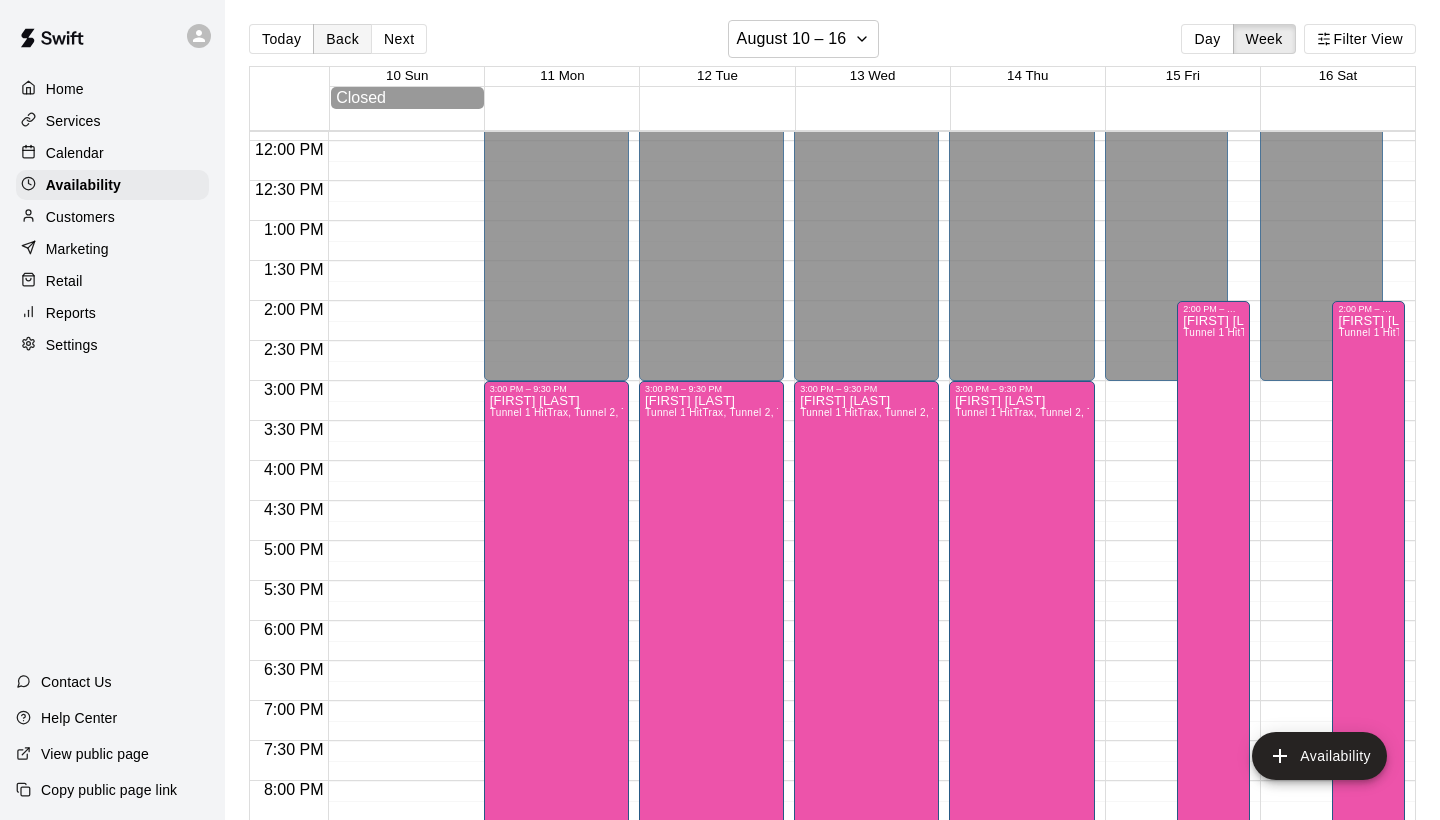 click on "Back" at bounding box center (342, 39) 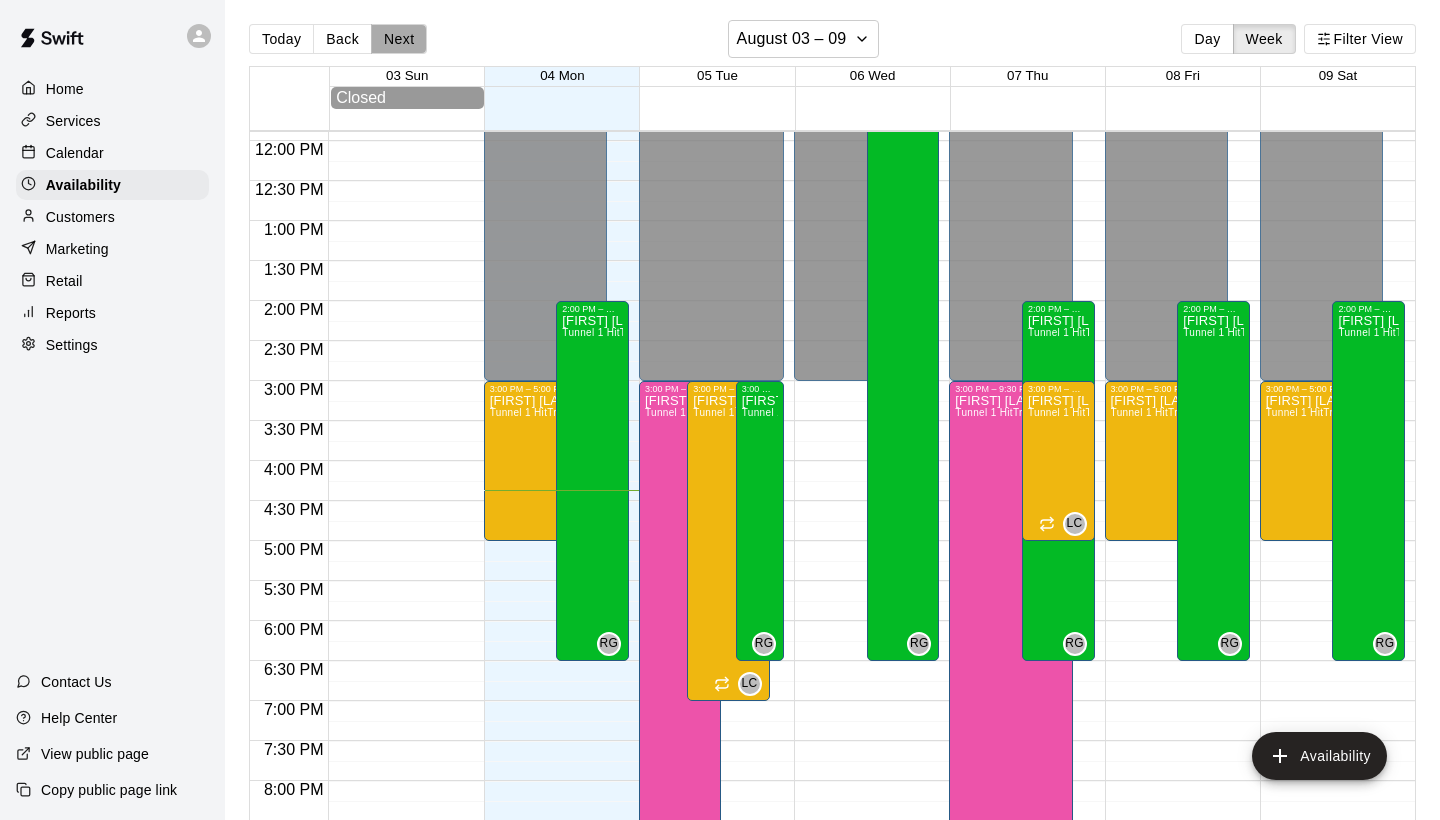 click on "Next" at bounding box center [399, 39] 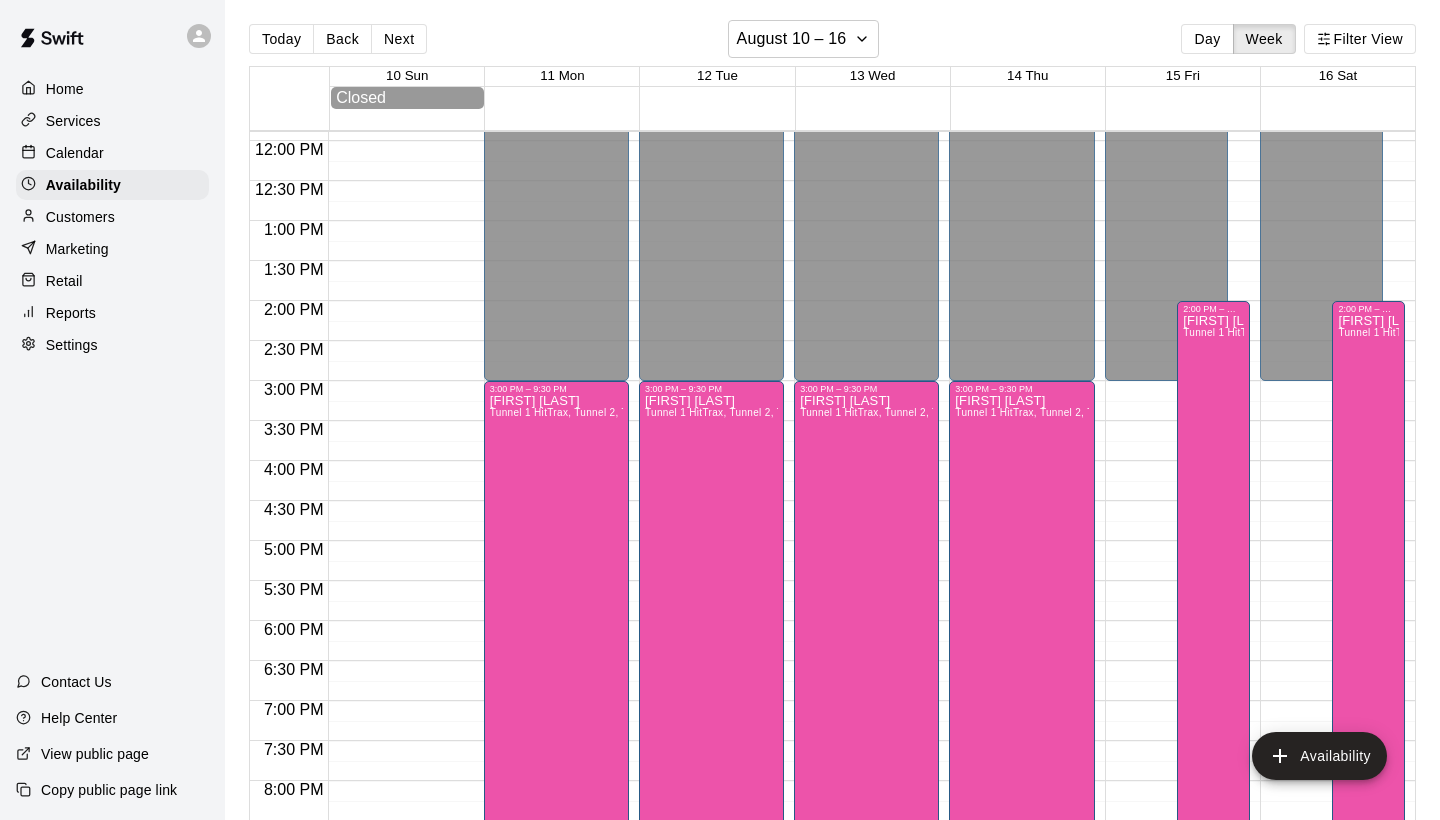 click on "Calendar" at bounding box center (112, 153) 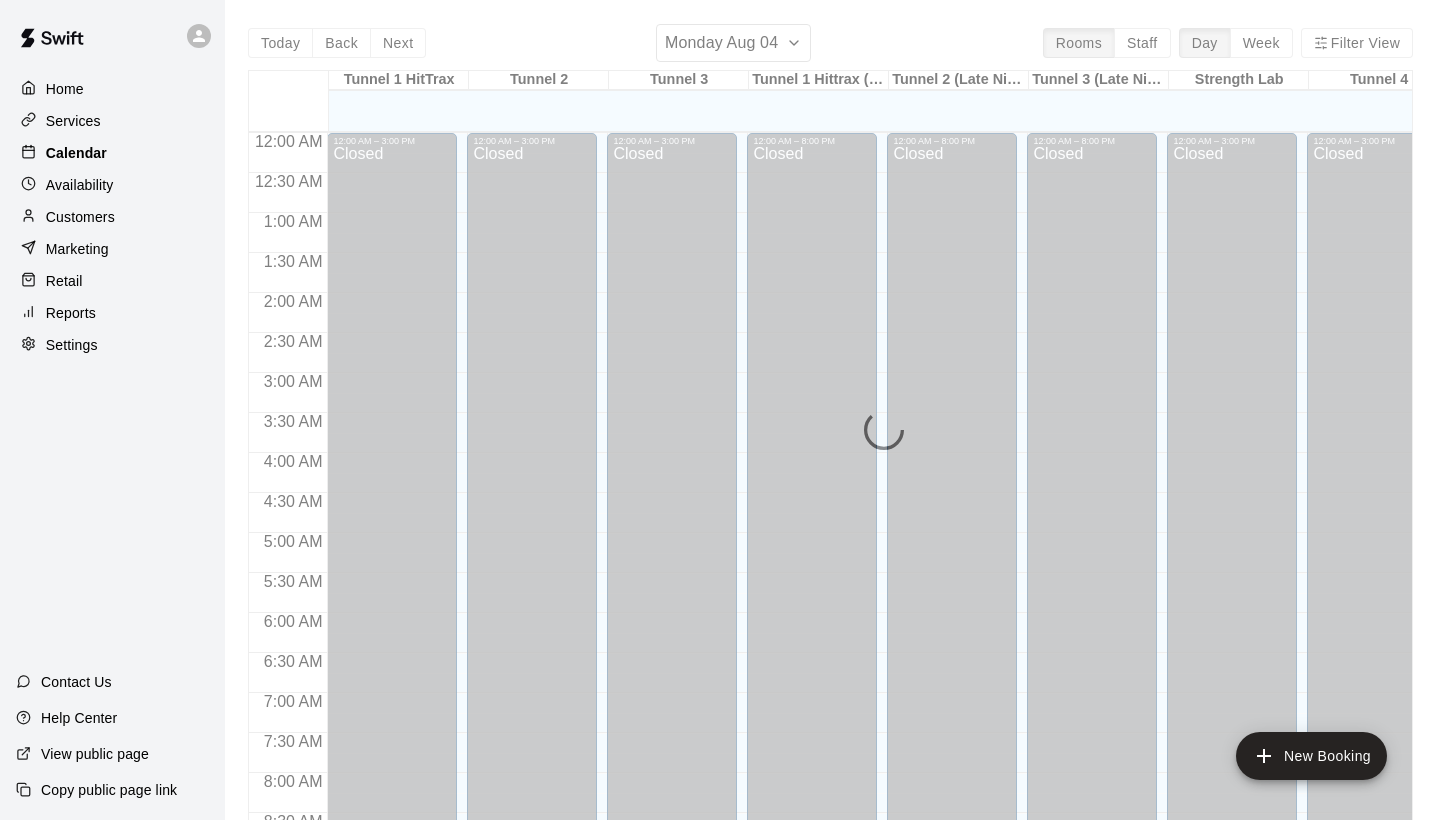 scroll, scrollTop: 1151, scrollLeft: 0, axis: vertical 